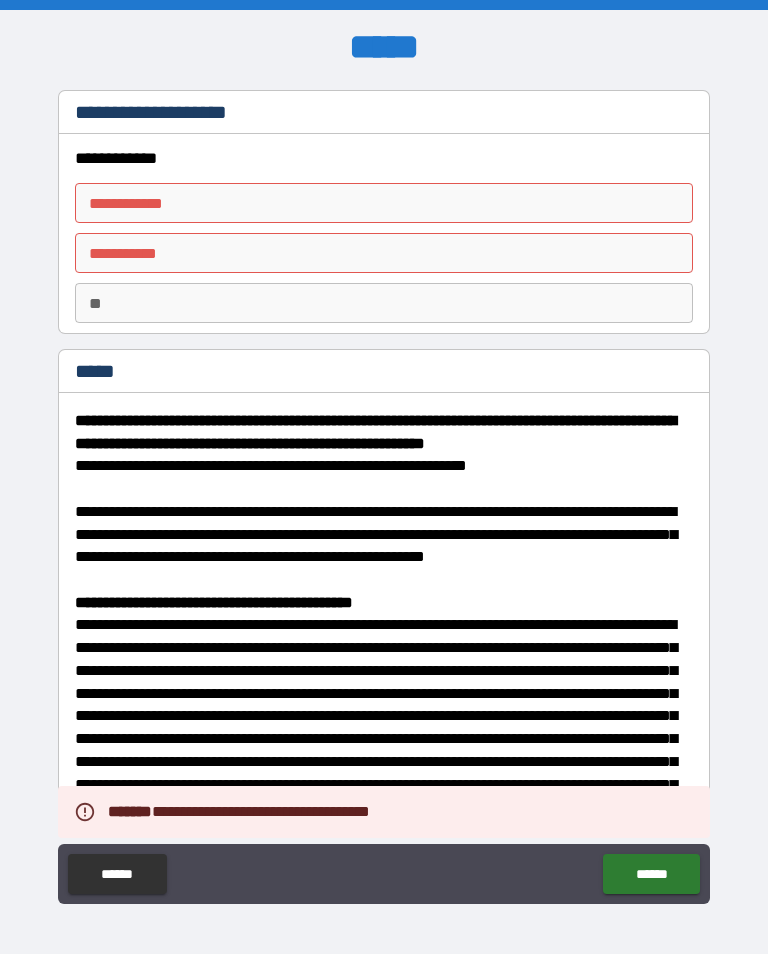 scroll, scrollTop: 0, scrollLeft: 0, axis: both 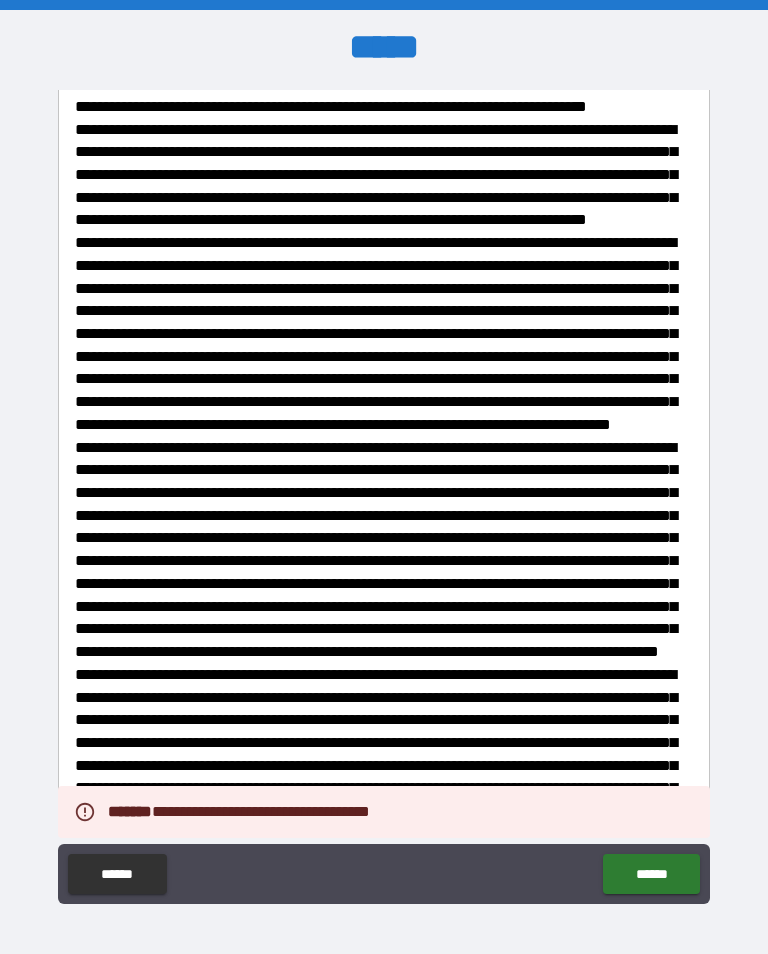 click on "******" at bounding box center (651, 874) 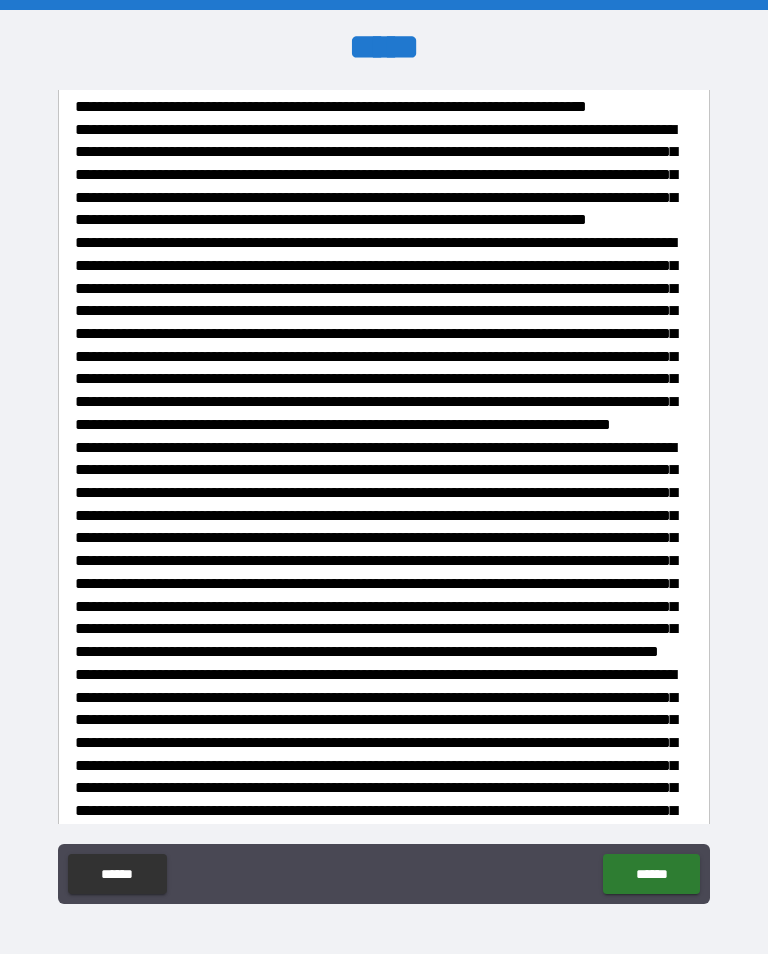 click on "******" at bounding box center [651, 874] 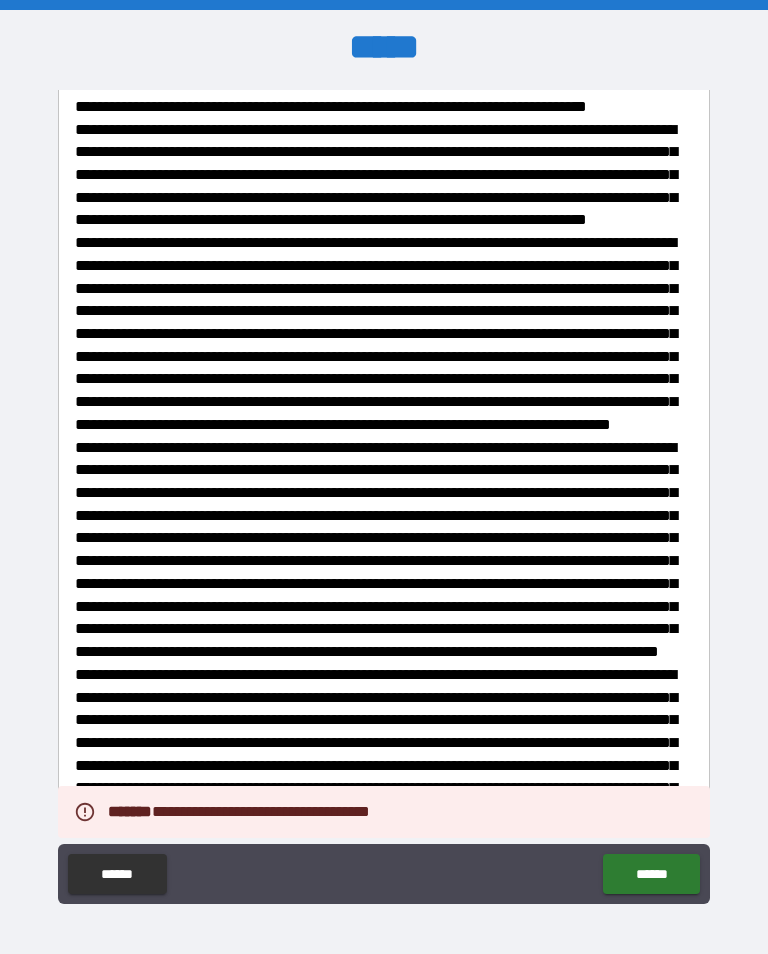 click on "******" at bounding box center [651, 874] 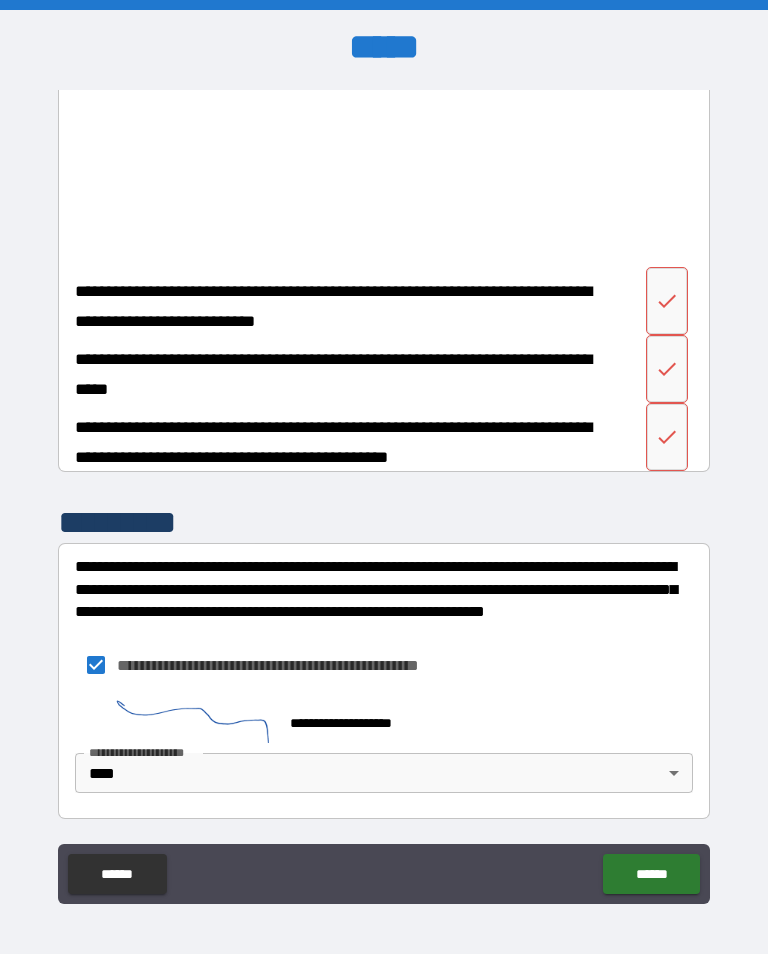 scroll, scrollTop: 3487, scrollLeft: 0, axis: vertical 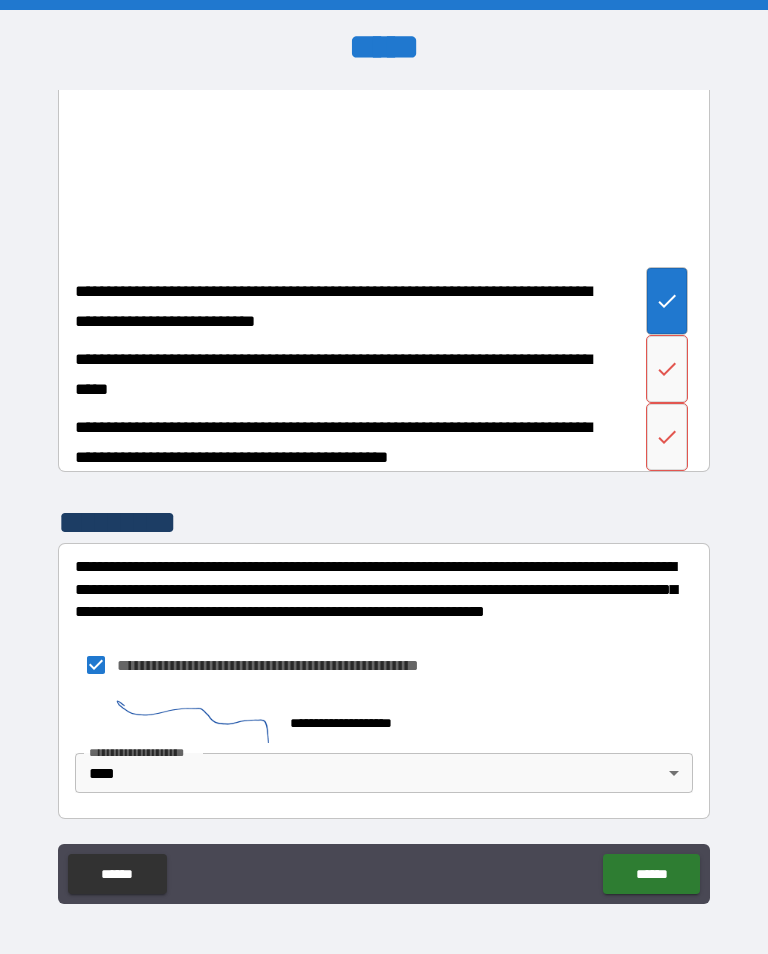 click 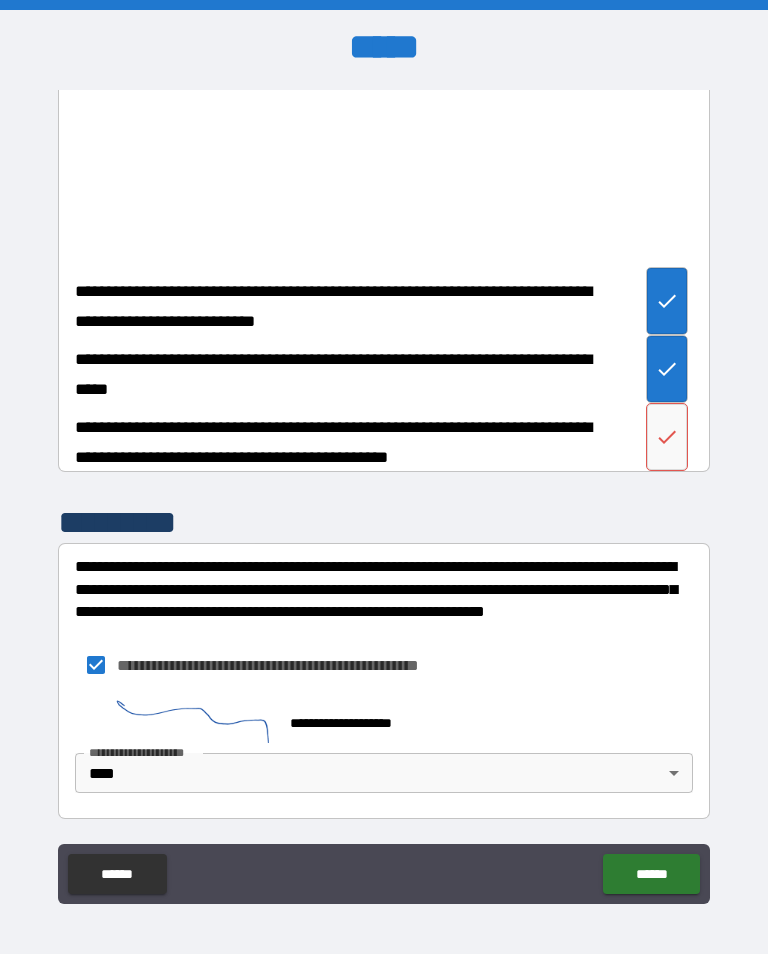 click at bounding box center (667, 437) 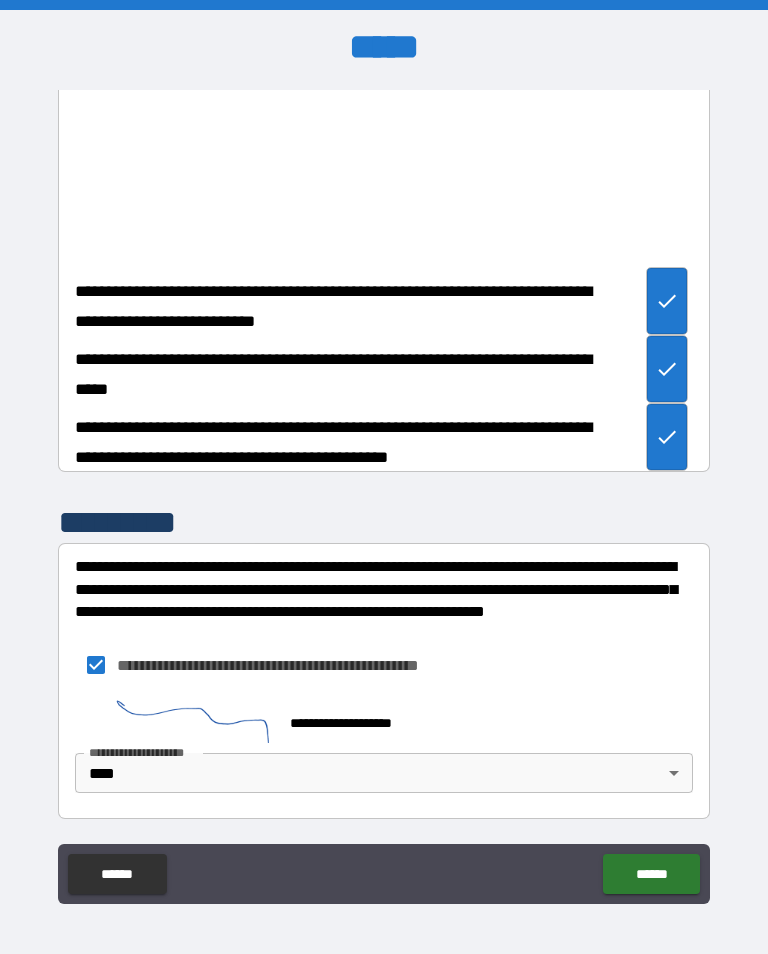 click on "******" at bounding box center [651, 874] 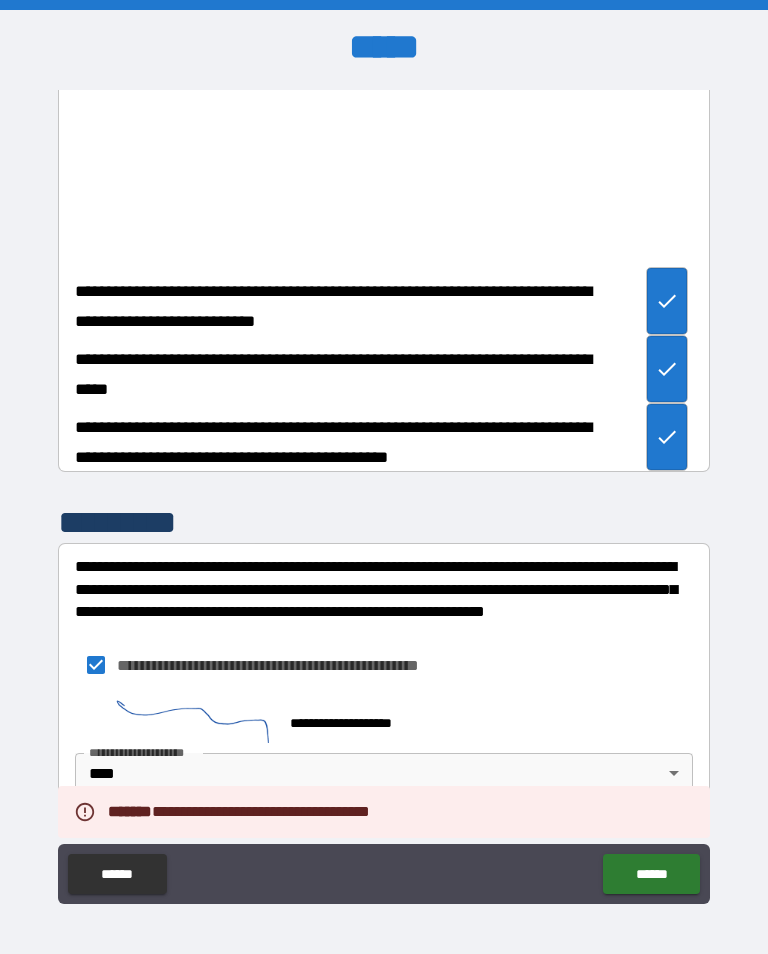 click on "******" at bounding box center (651, 874) 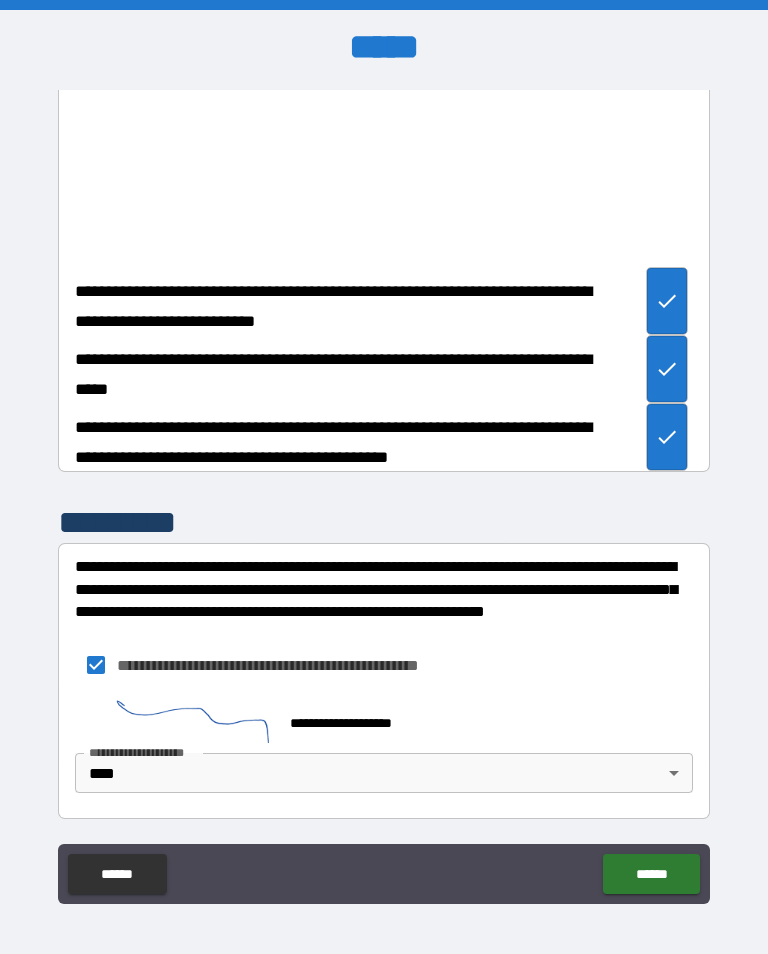 click on "******" at bounding box center [651, 874] 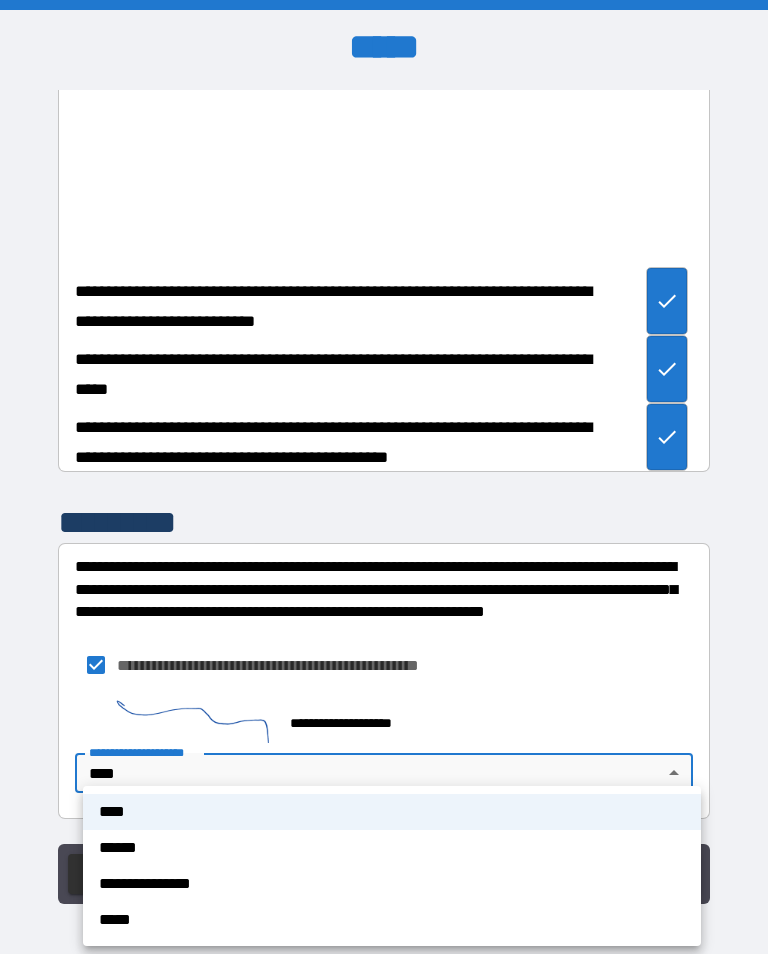 click on "****" at bounding box center (392, 812) 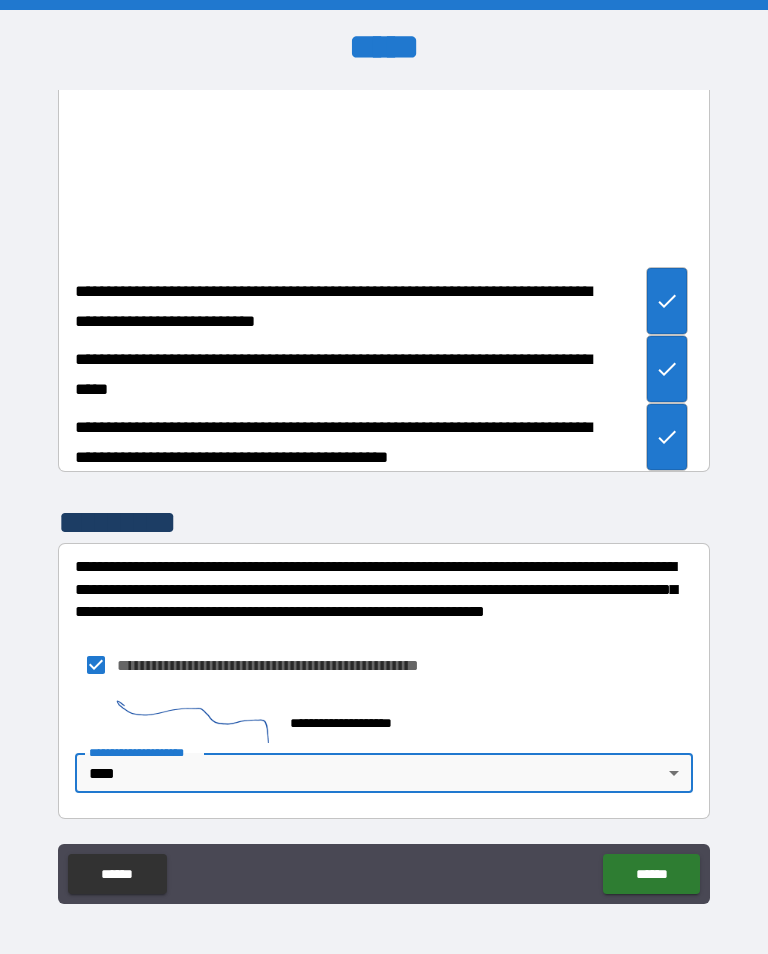 click on "******" at bounding box center [651, 874] 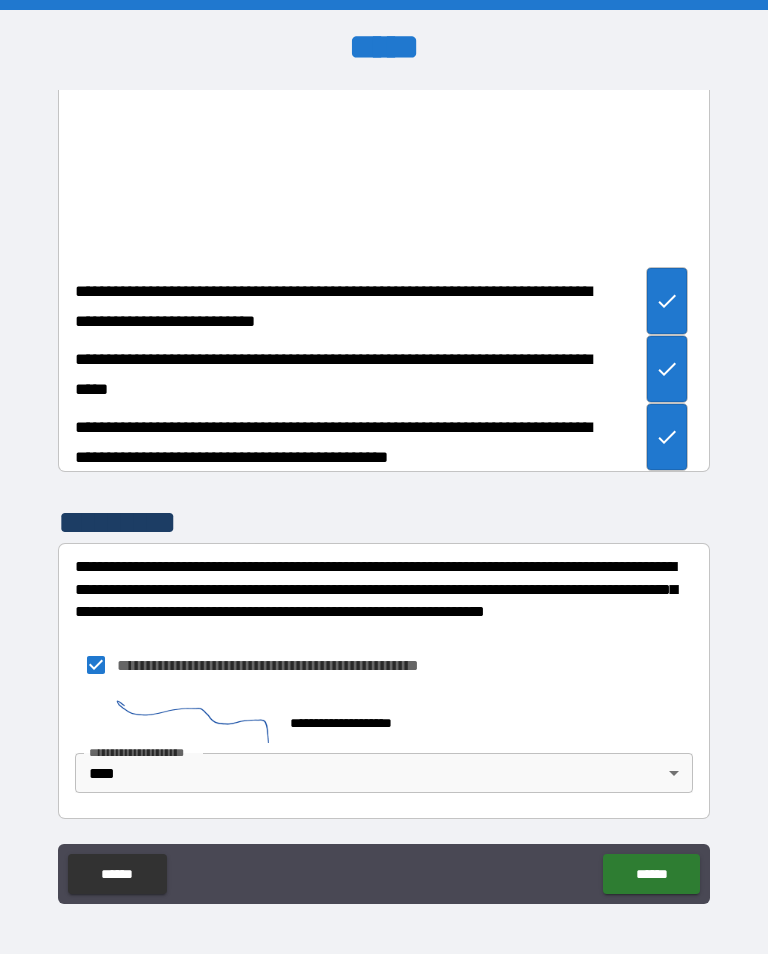 scroll, scrollTop: 3487, scrollLeft: 0, axis: vertical 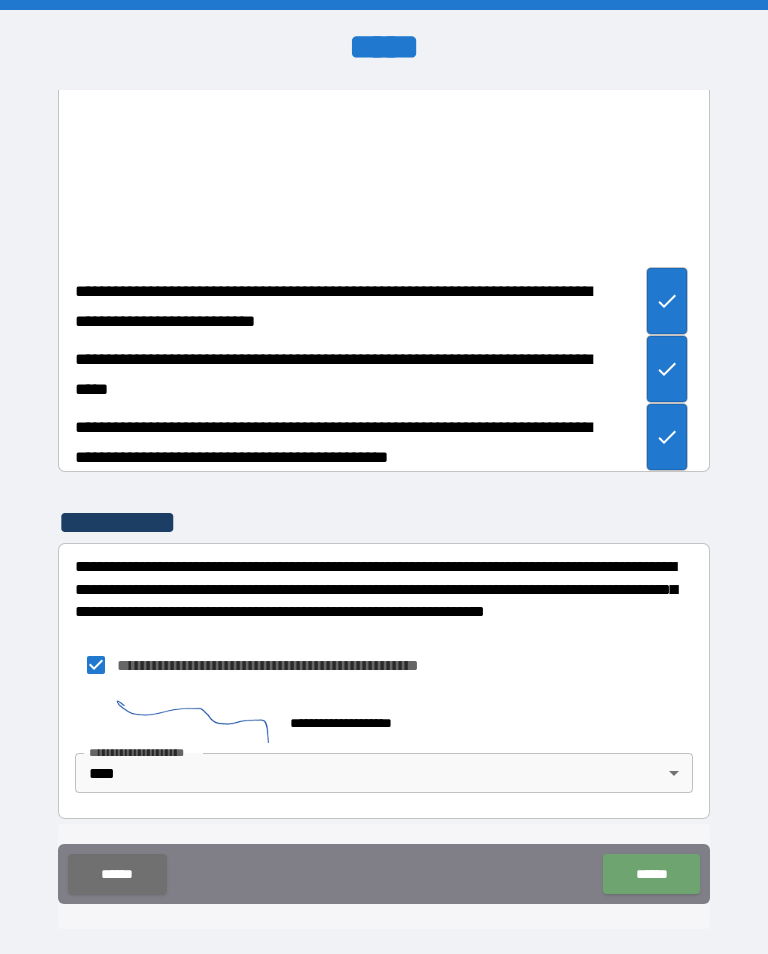 click on "******" at bounding box center [651, 874] 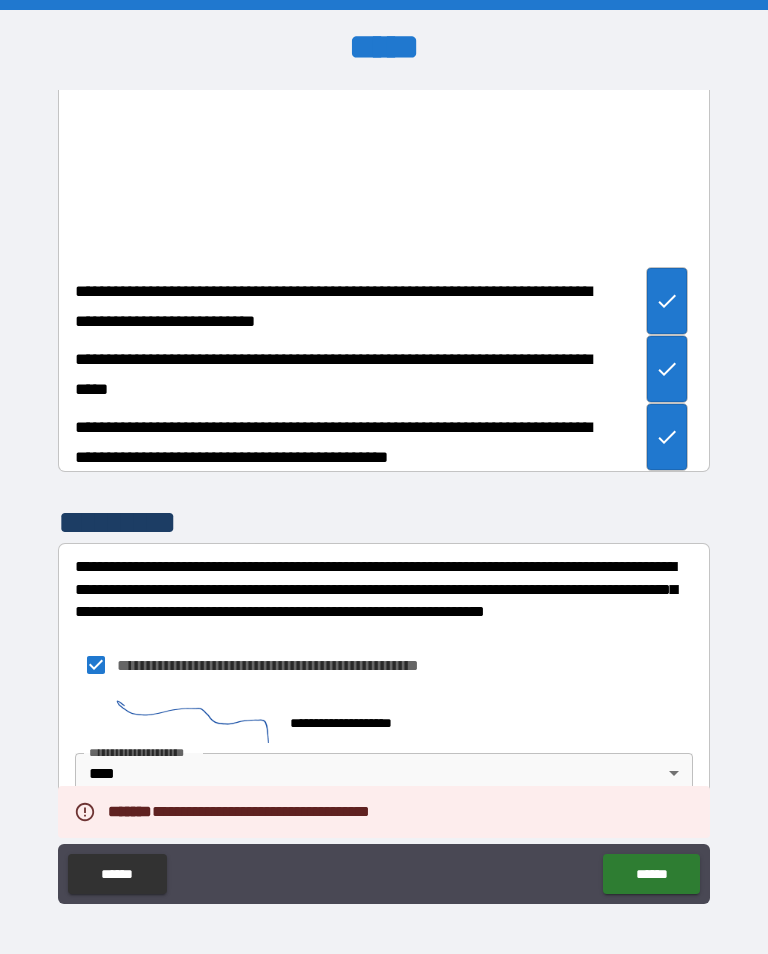 click on "******" at bounding box center [651, 874] 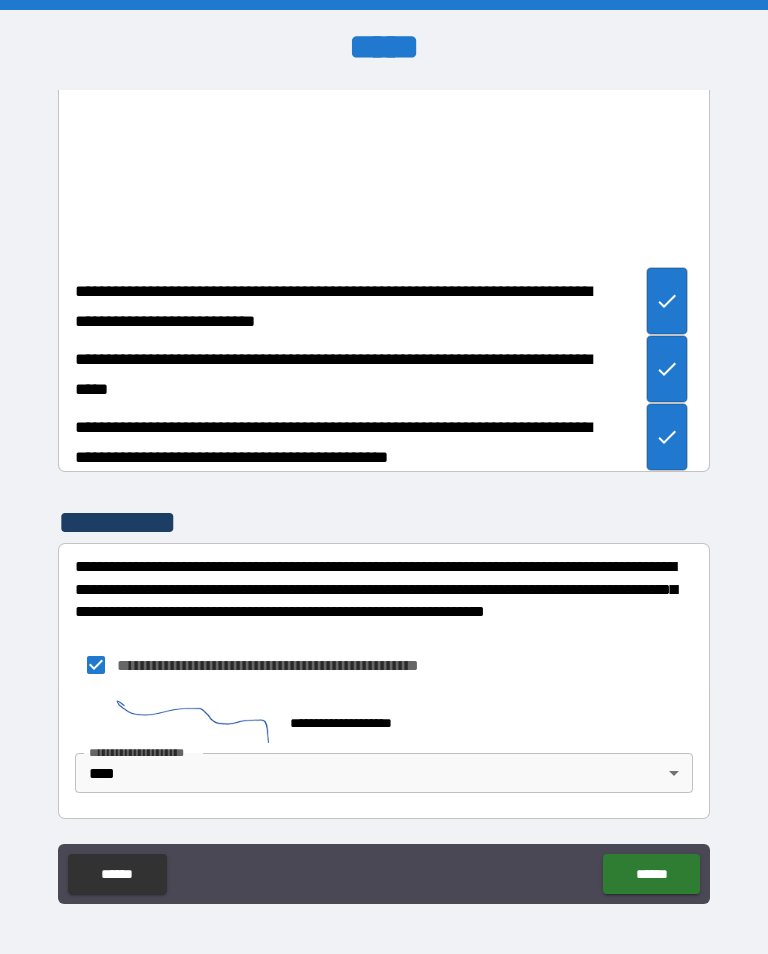 click on "[FIRST] [LAST] [CITY] [STATE] [ZIP] [STREET_NUMBER] [STREET_NAME] [APARTMENT_NUMBER] [CITY] [STATE] [ZIP] [COUNTRY] [PHONE] [EMAIL]" at bounding box center [384, 492] 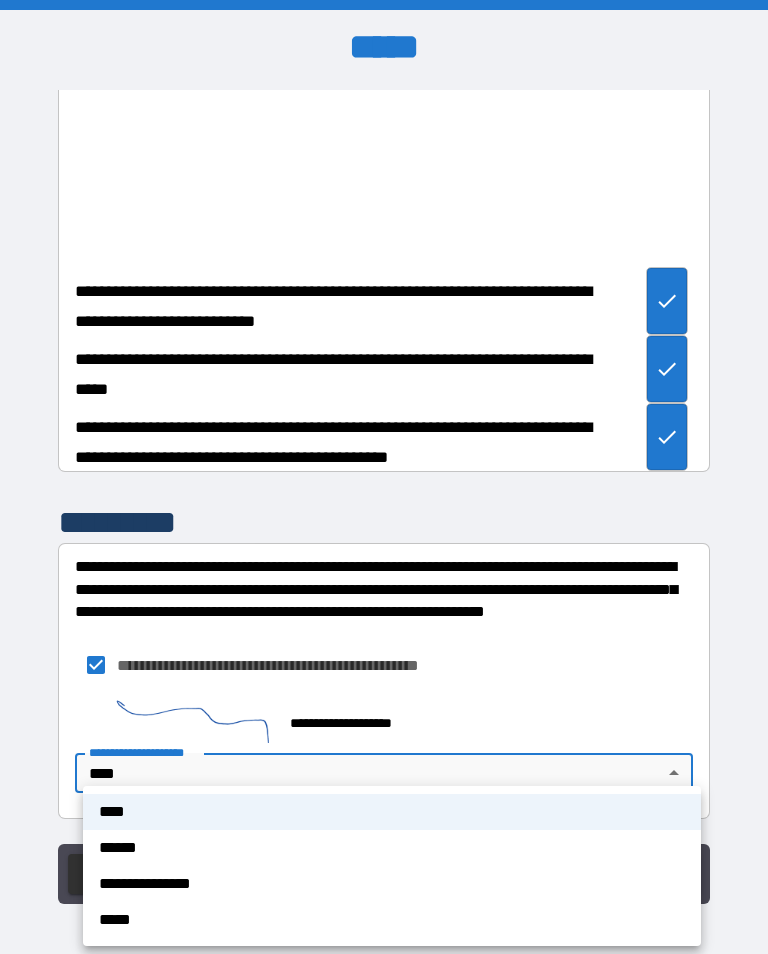 click on "****" at bounding box center (392, 812) 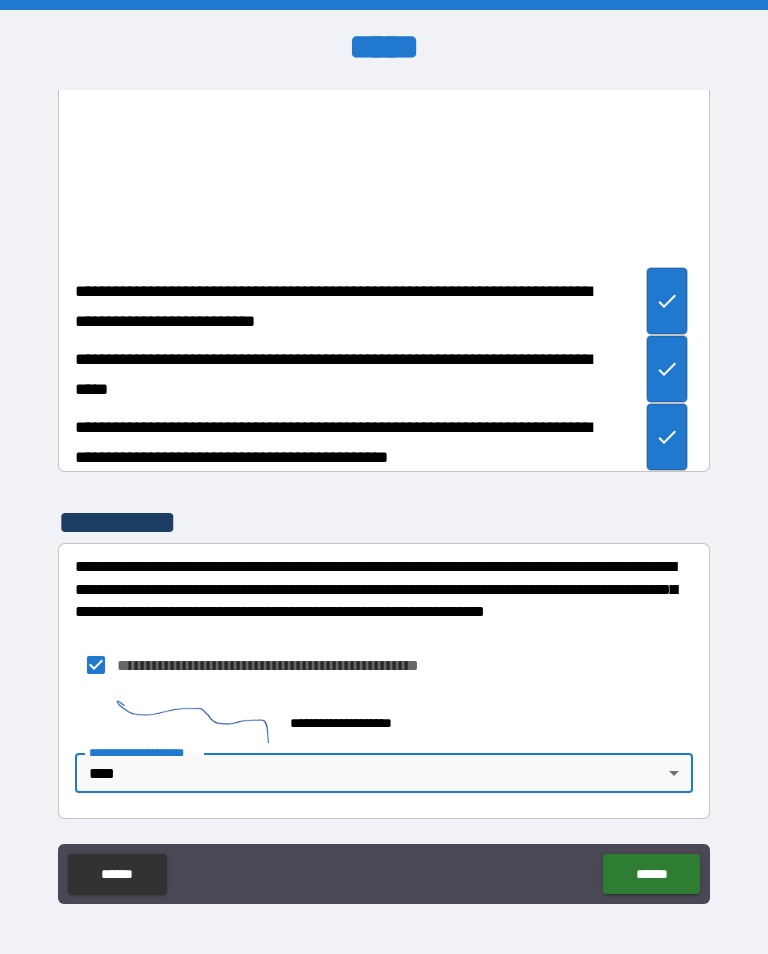 click on "******" at bounding box center [651, 874] 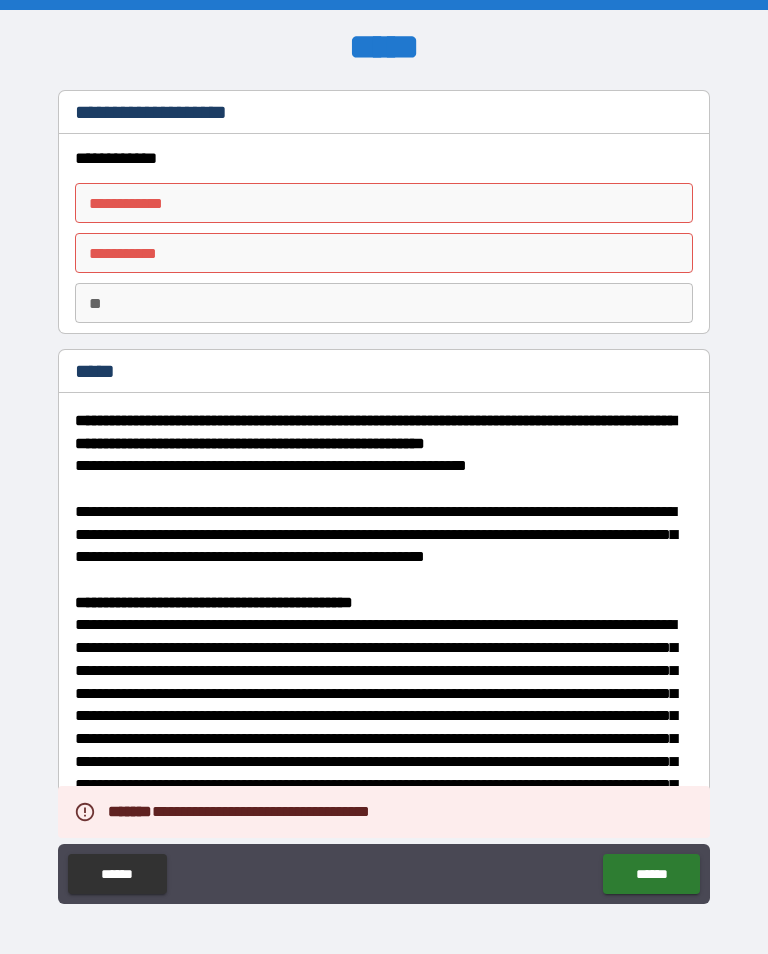 scroll, scrollTop: 0, scrollLeft: 0, axis: both 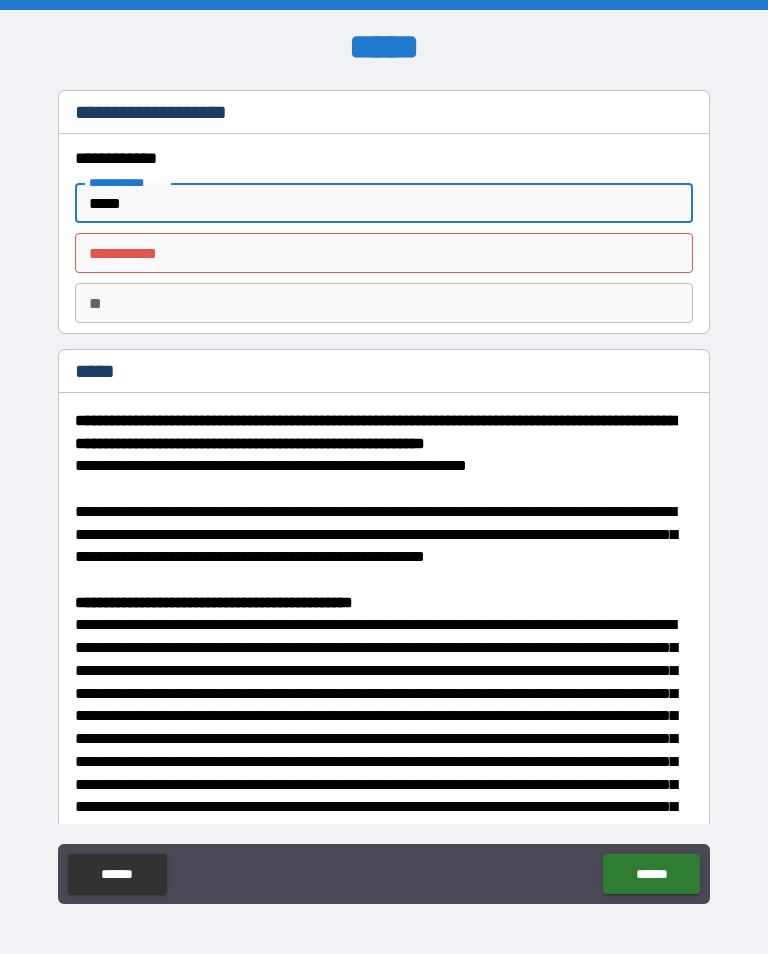 type on "*****" 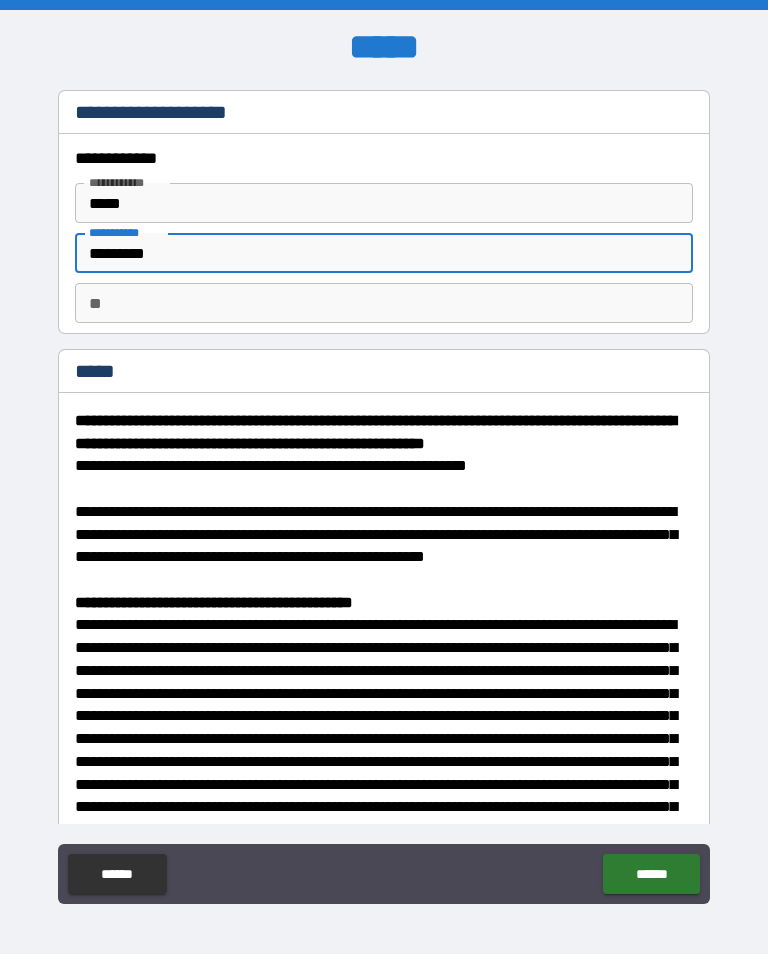 type on "*********" 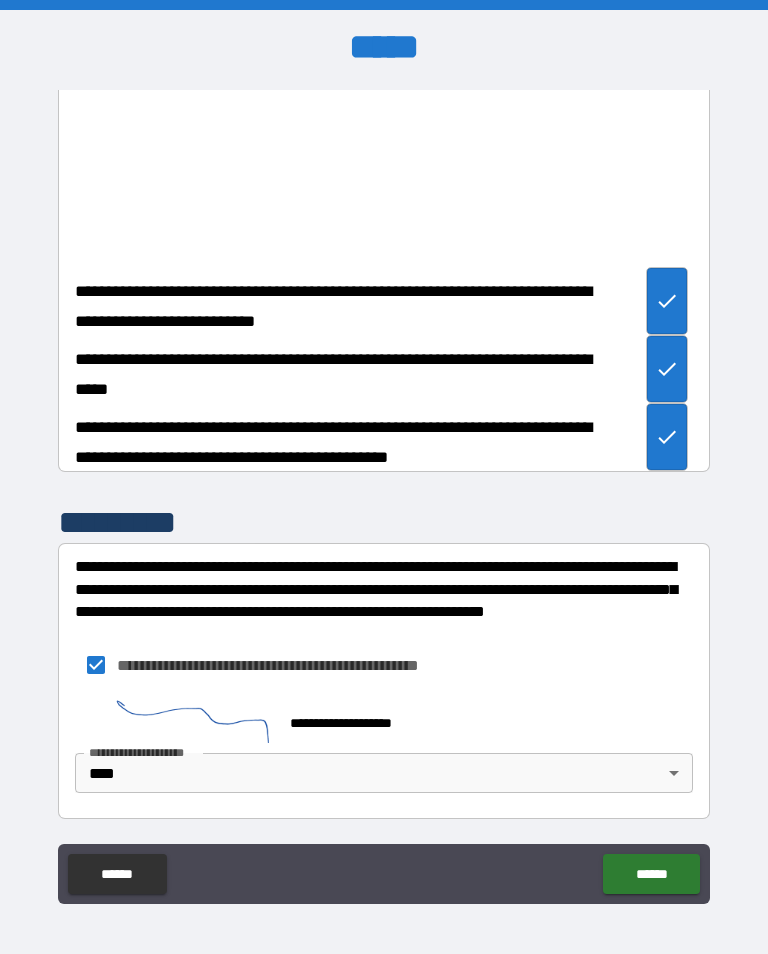 scroll, scrollTop: 3487, scrollLeft: 0, axis: vertical 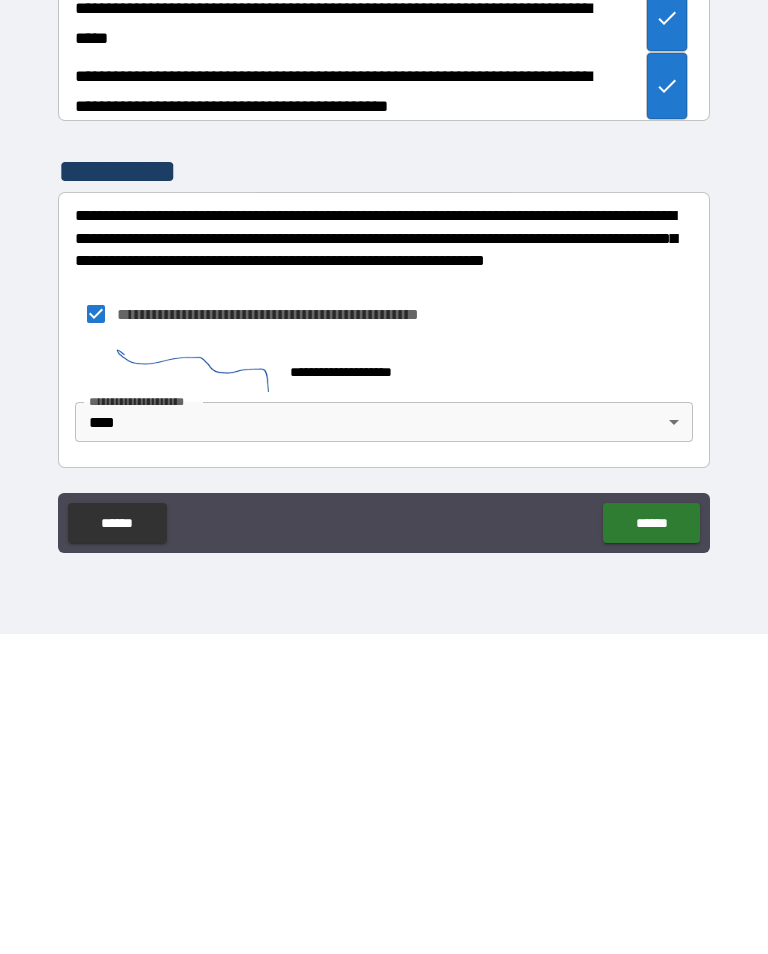 click on "******" at bounding box center [651, 843] 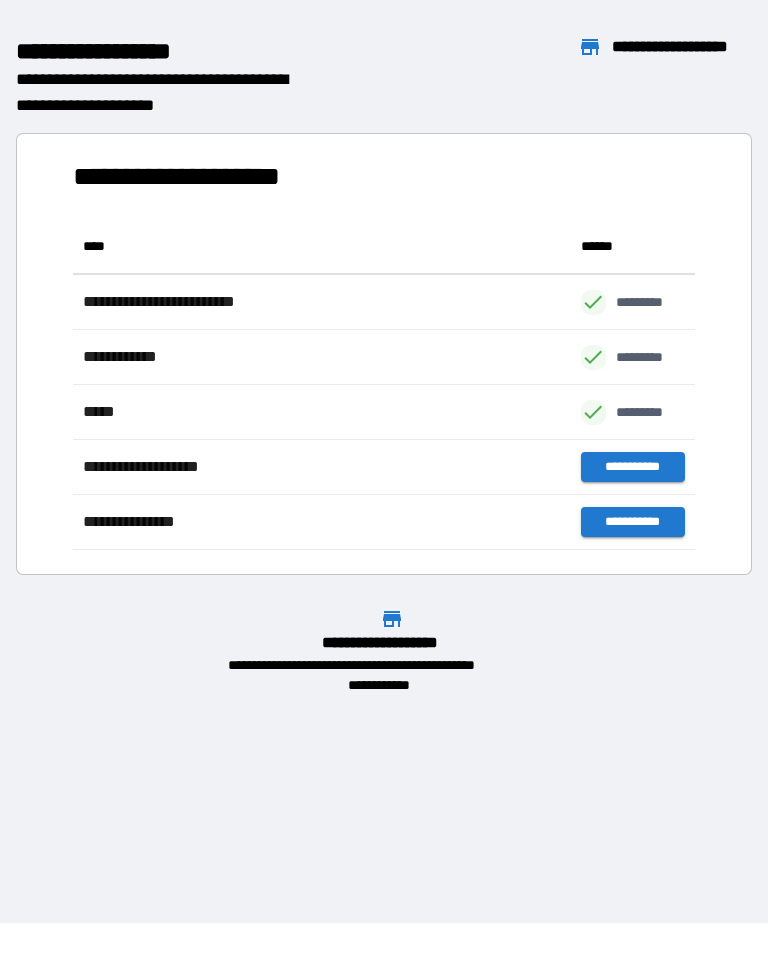 scroll, scrollTop: 1, scrollLeft: 1, axis: both 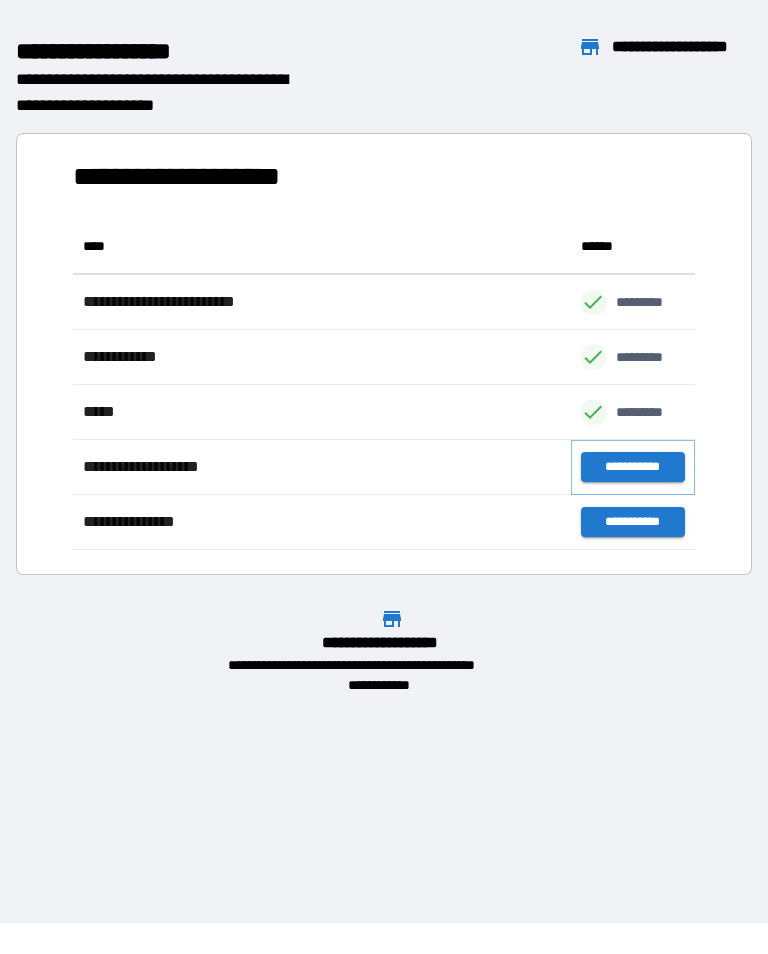 click on "**********" at bounding box center (633, 467) 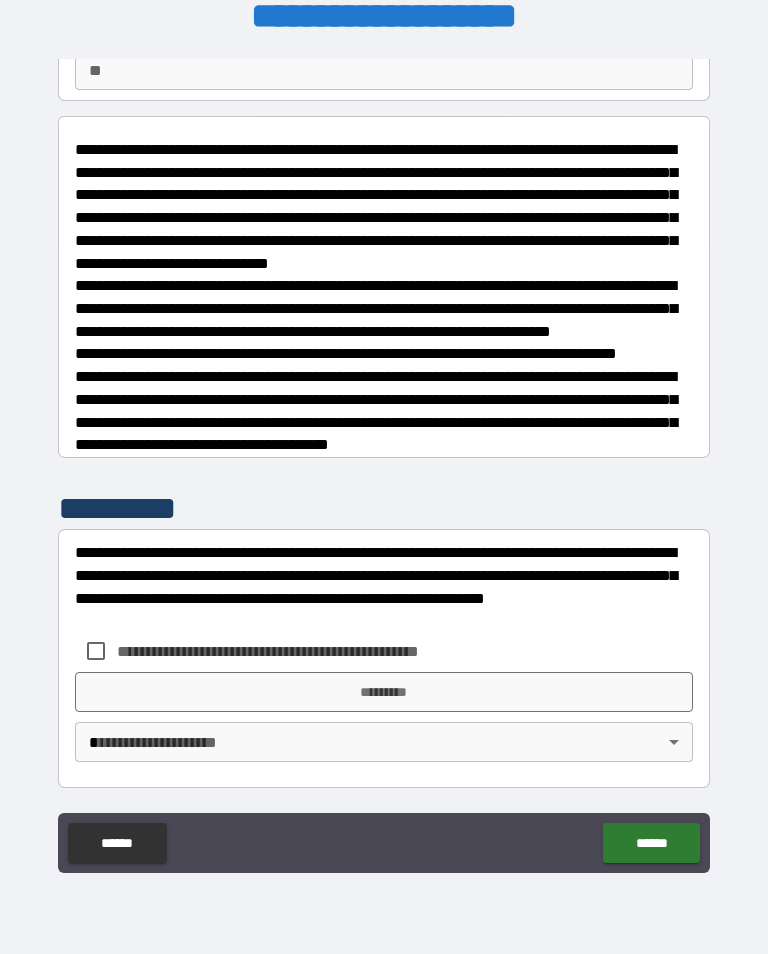 scroll, scrollTop: 258, scrollLeft: 0, axis: vertical 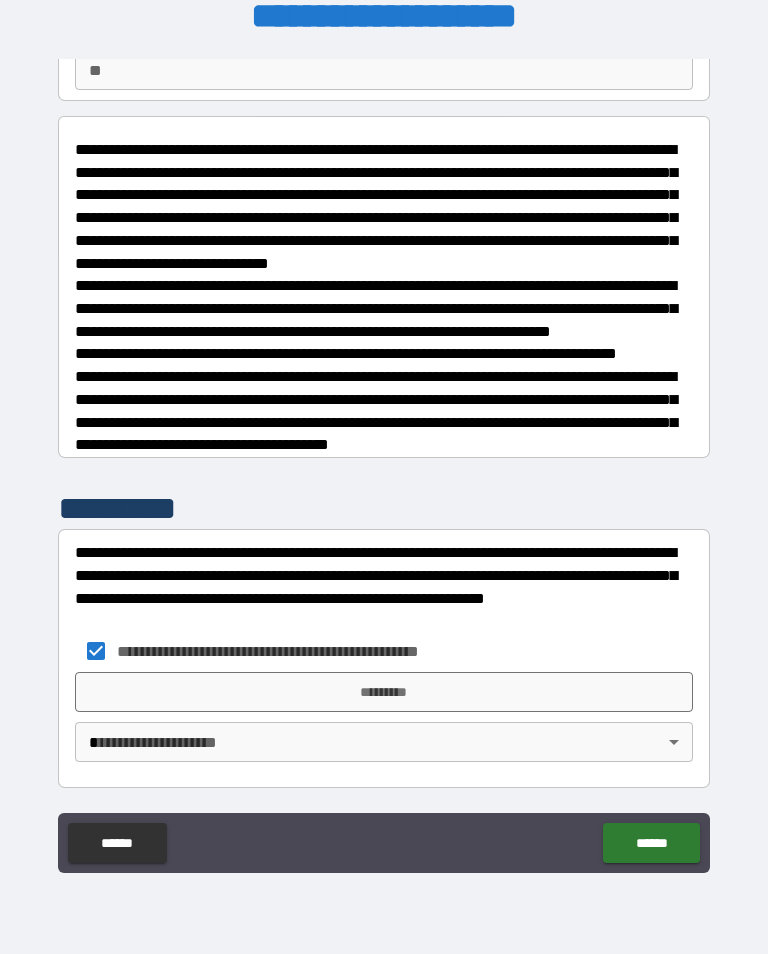 click on "[FIRST] [LAST] [CITY] [STATE] [ZIP] [STREET_NUMBER] [STREET_NAME] [APARTMENT_NUMBER] [CITY] [STATE] [ZIP] [COUNTRY] [PHONE] [EMAIL]" at bounding box center [384, 461] 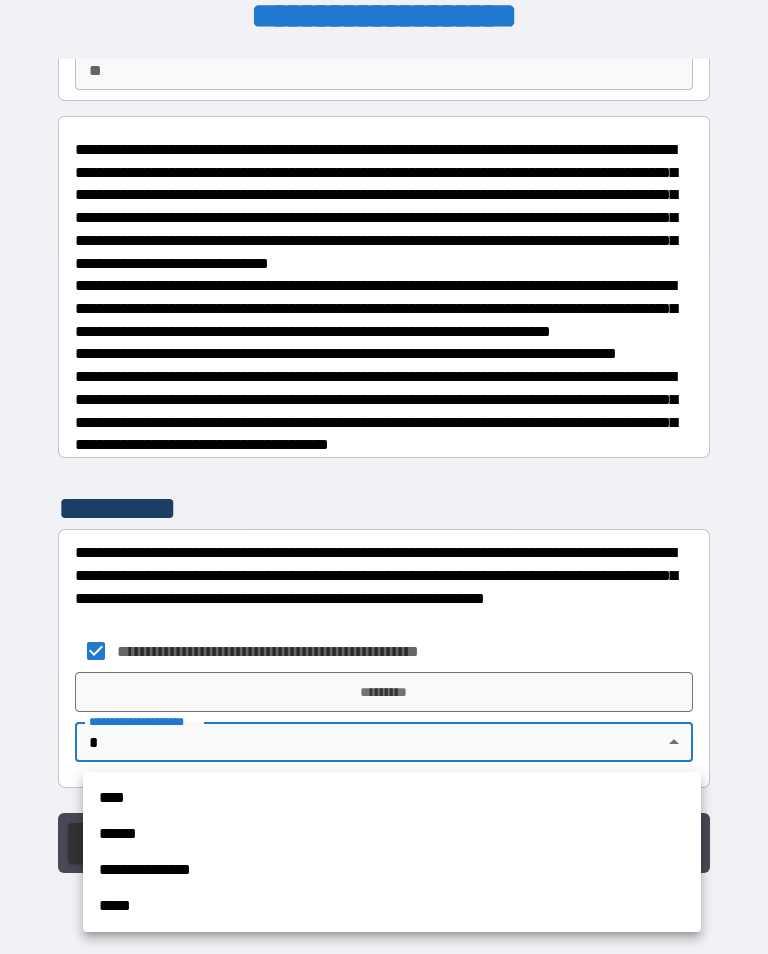 click on "****" at bounding box center [392, 798] 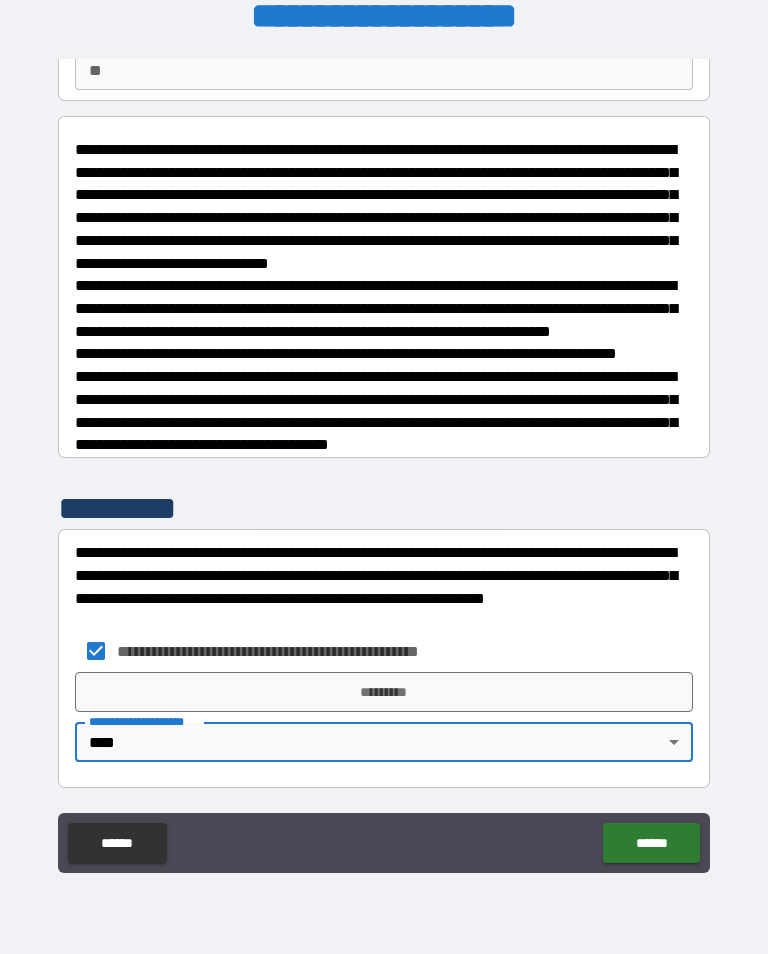 click on "*********" at bounding box center (384, 692) 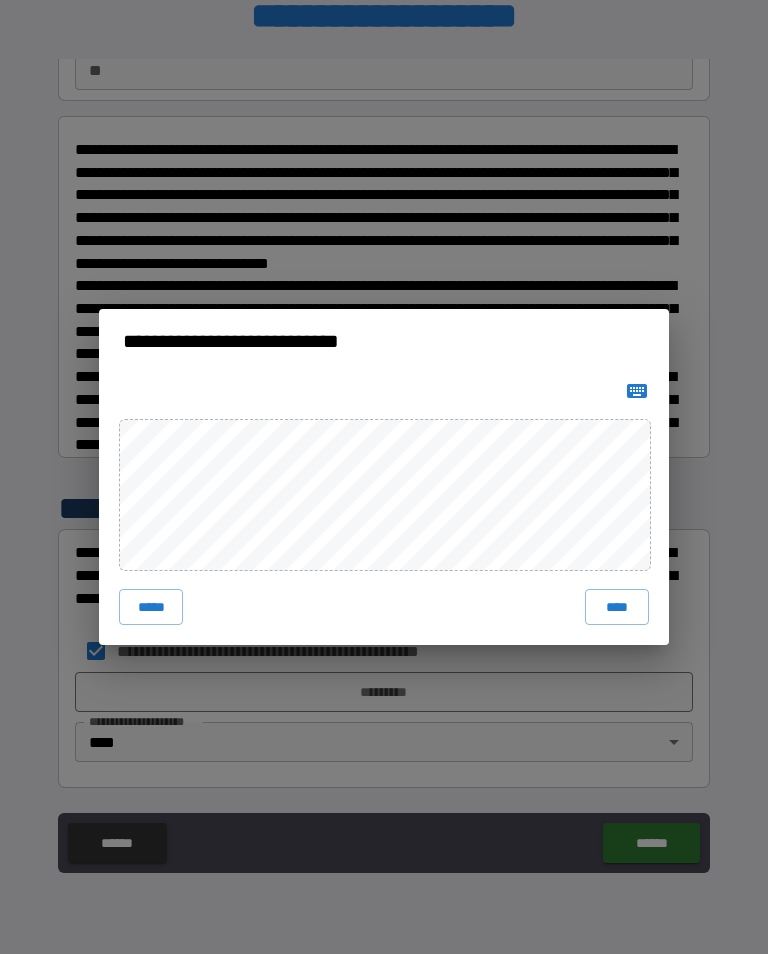 scroll, scrollTop: 258, scrollLeft: 0, axis: vertical 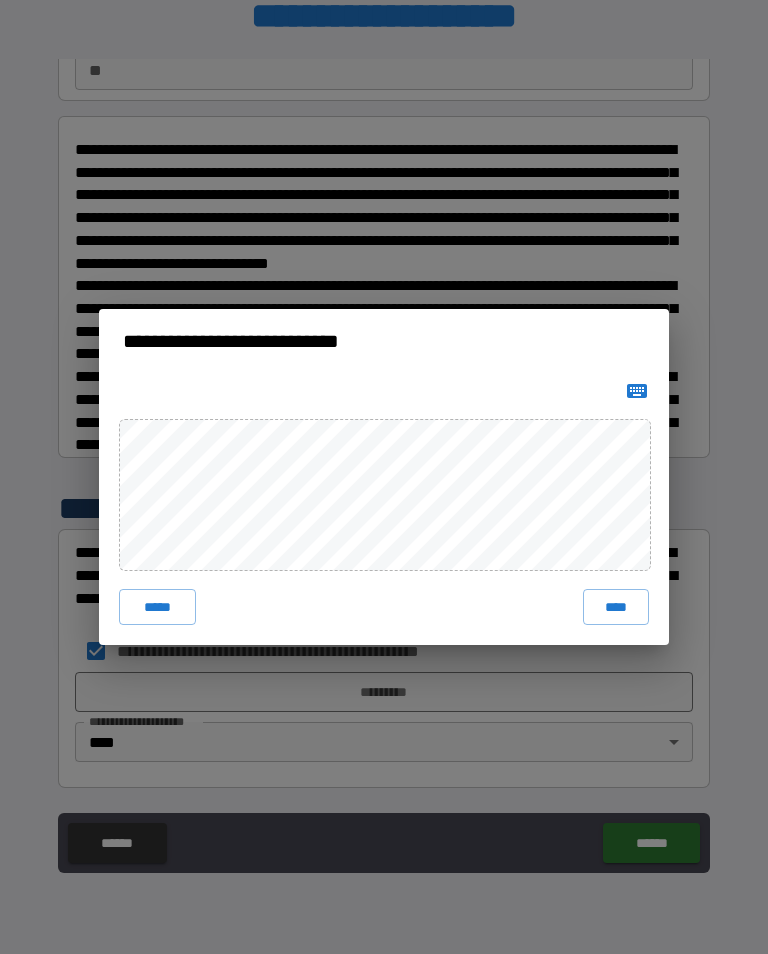 click on "**********" at bounding box center (384, 477) 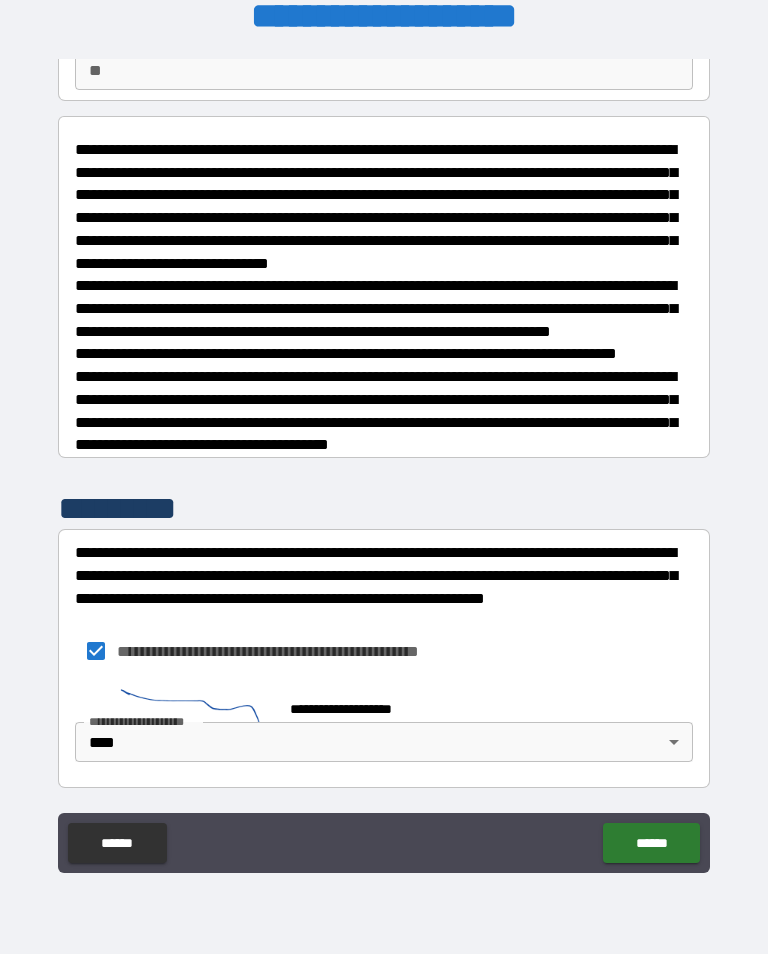 scroll, scrollTop: 248, scrollLeft: 0, axis: vertical 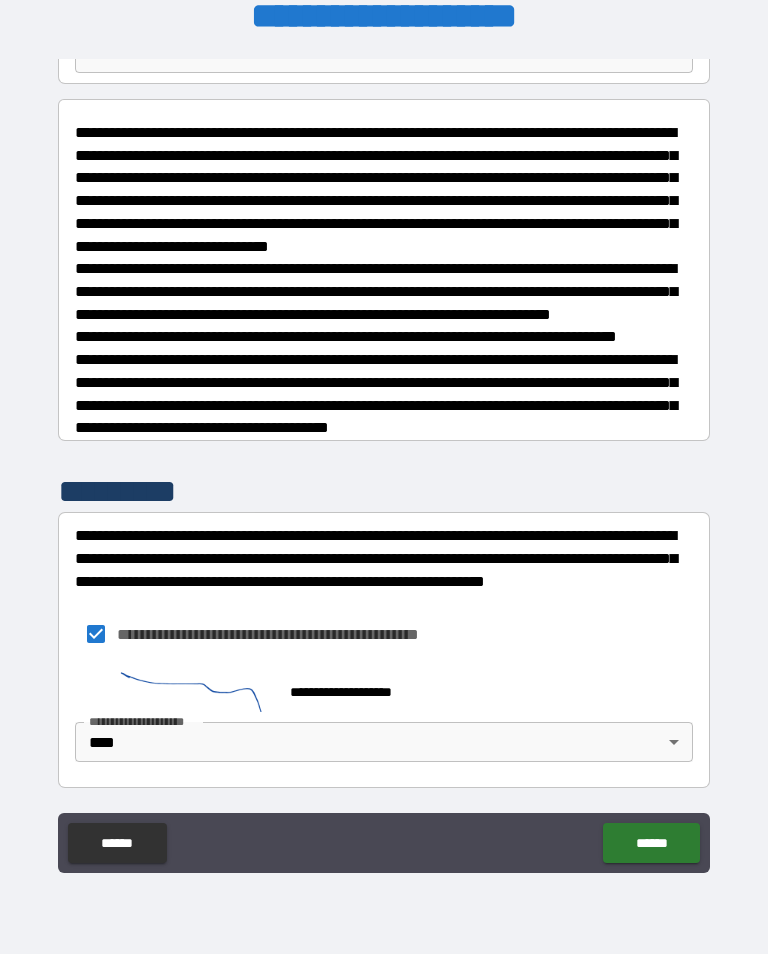 click on "******" at bounding box center [651, 843] 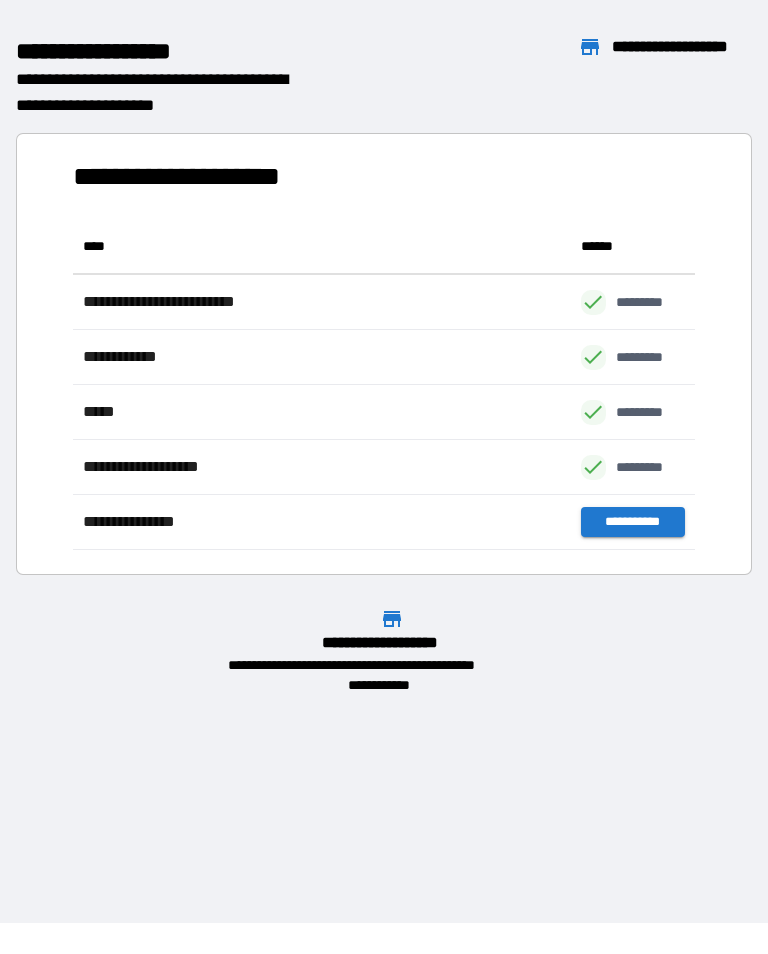 scroll, scrollTop: 331, scrollLeft: 622, axis: both 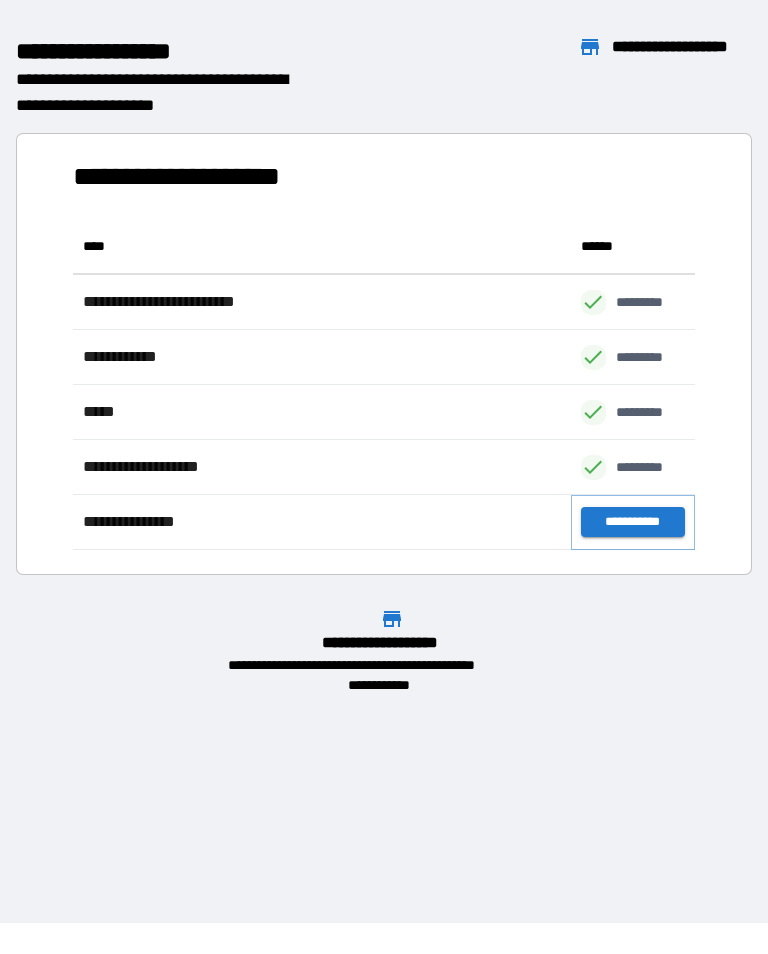 click on "**********" at bounding box center (633, 522) 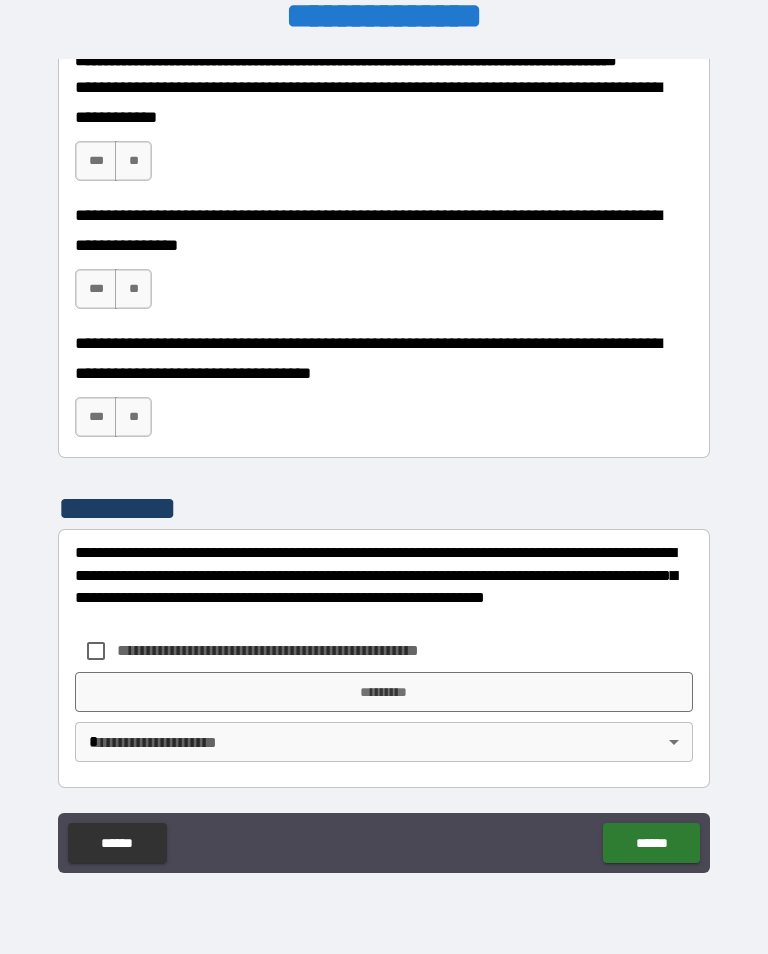 scroll, scrollTop: 570, scrollLeft: 0, axis: vertical 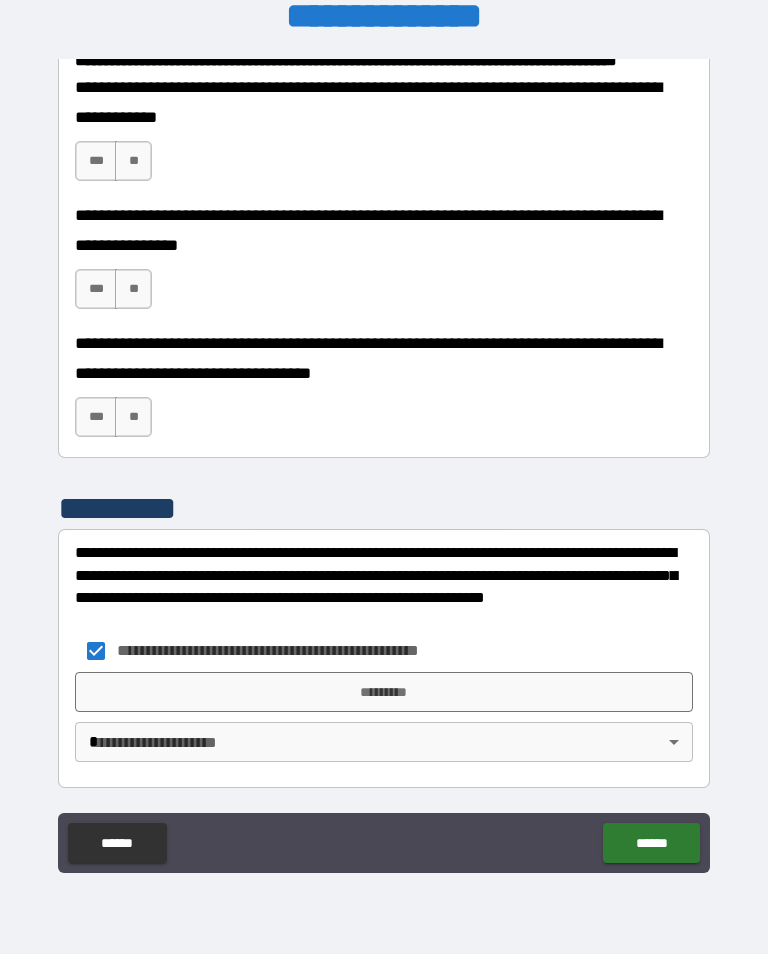 click on "[FIRST] [LAST] [CITY] [STATE] [ZIP] [STREET_NUMBER] [STREET_NAME] [APARTMENT_NUMBER] [CITY] [STATE] [ZIP] [COUNTRY] [PHONE] [EMAIL]" at bounding box center (384, 461) 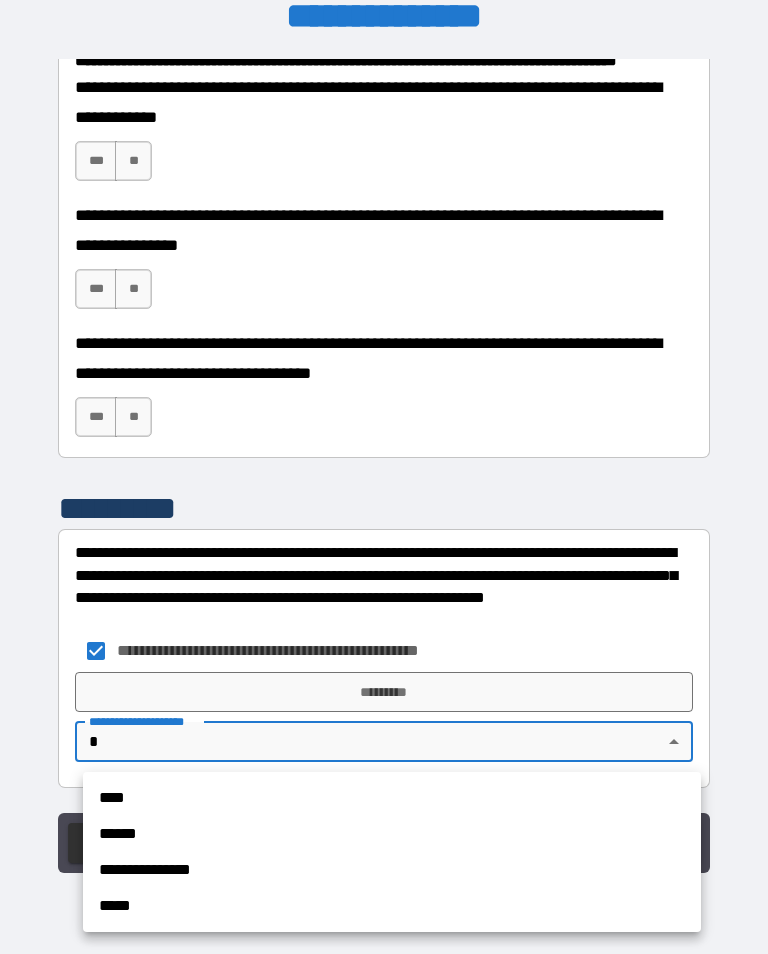 click on "****" at bounding box center (392, 798) 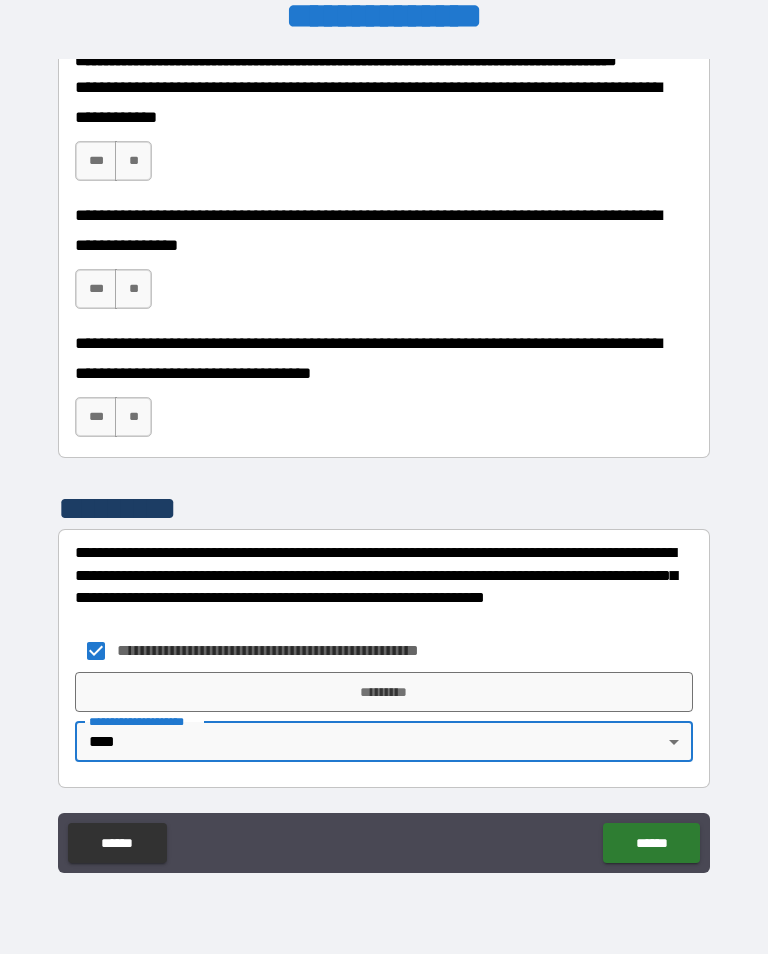 click on "*********" at bounding box center (384, 692) 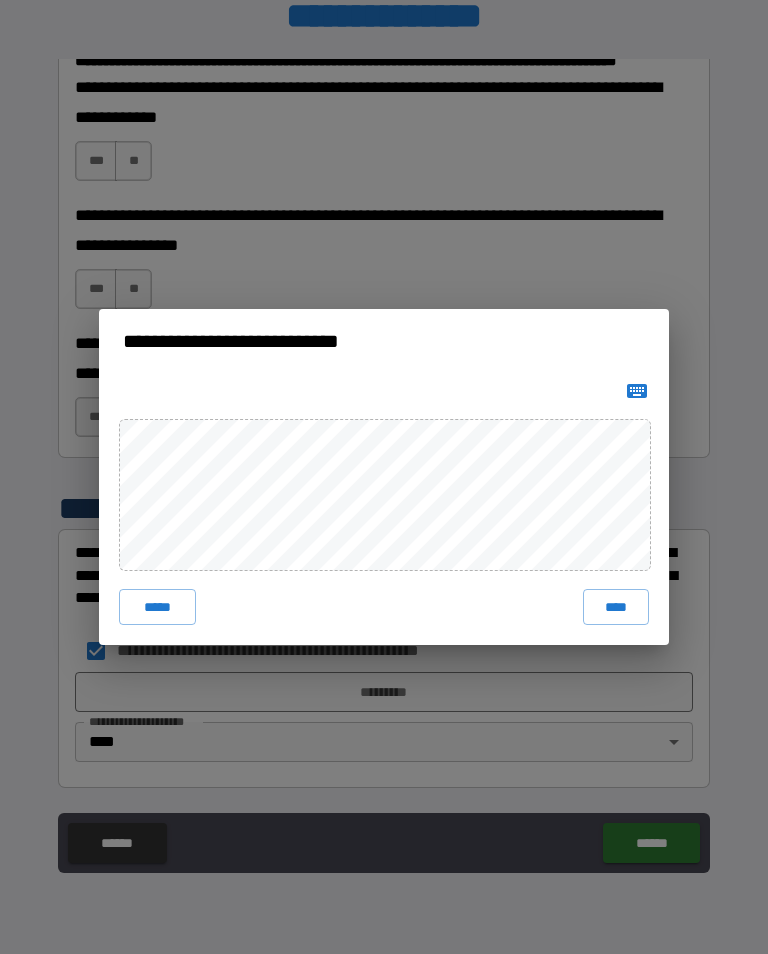 click on "**********" at bounding box center (384, 477) 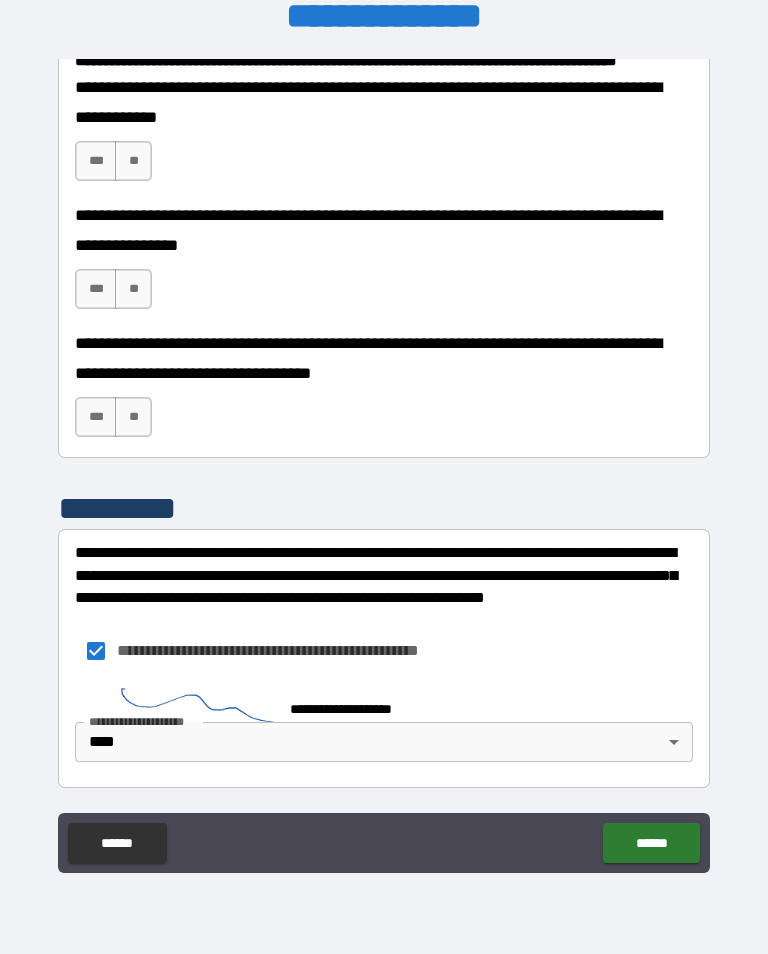 scroll, scrollTop: 560, scrollLeft: 0, axis: vertical 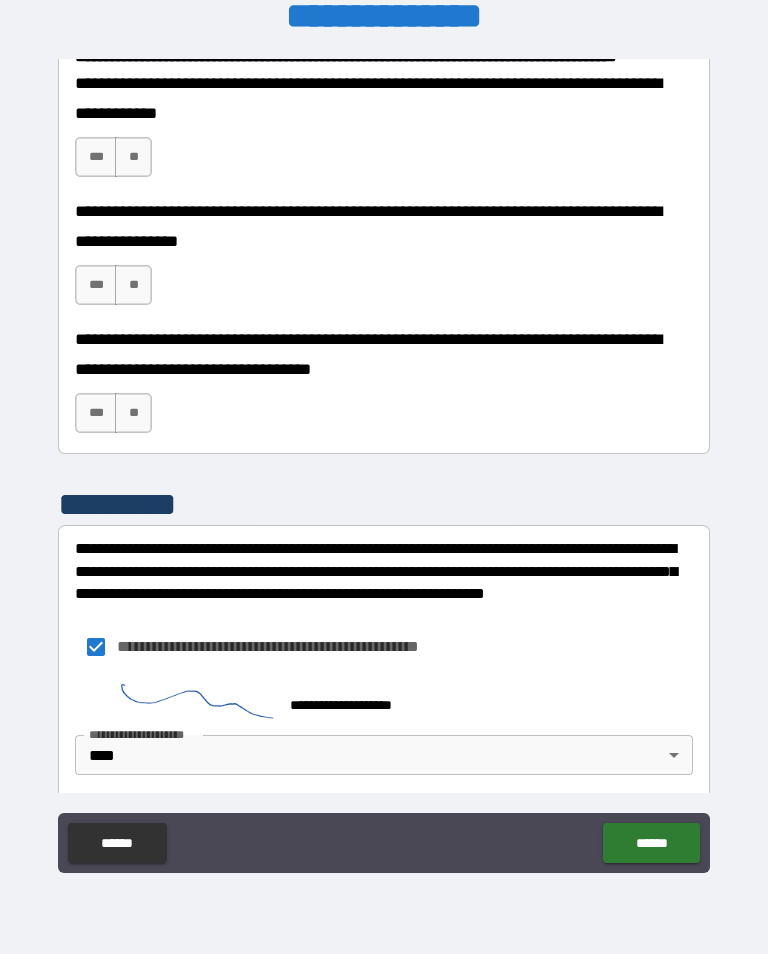 click on "******" at bounding box center (651, 843) 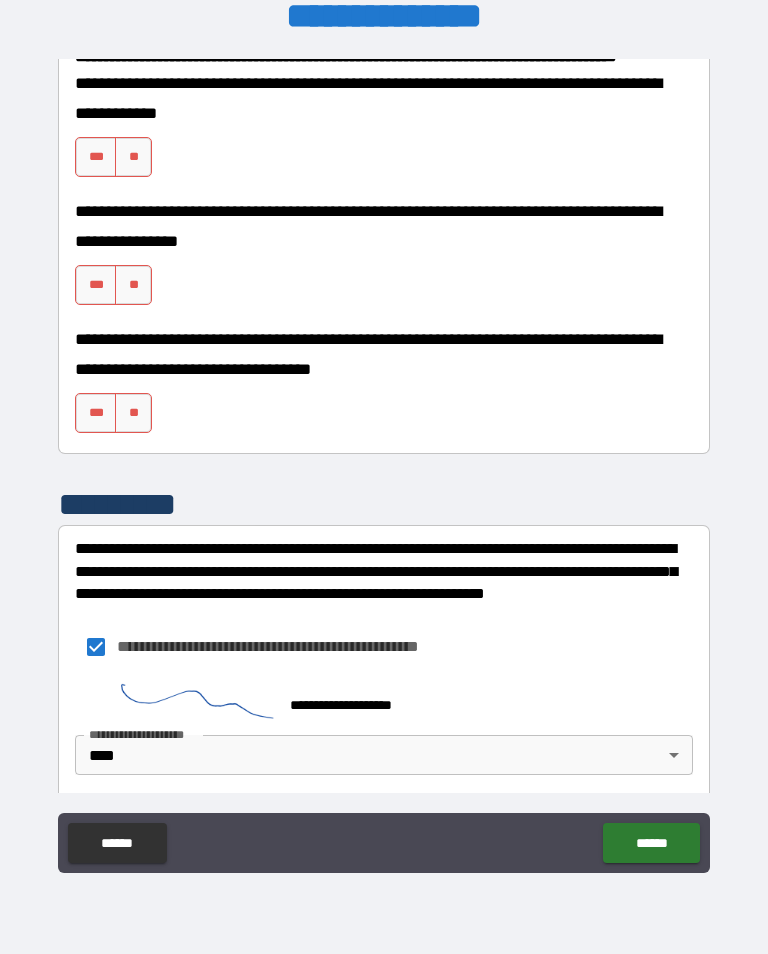 click on "**" at bounding box center (133, 157) 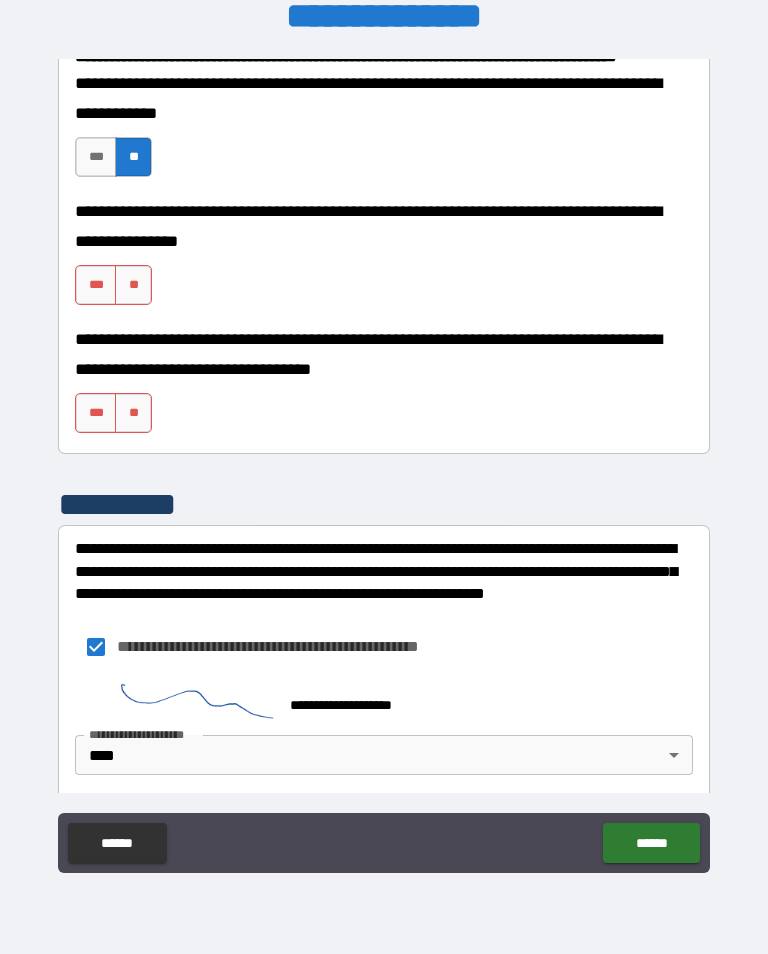 click on "***" at bounding box center (96, 157) 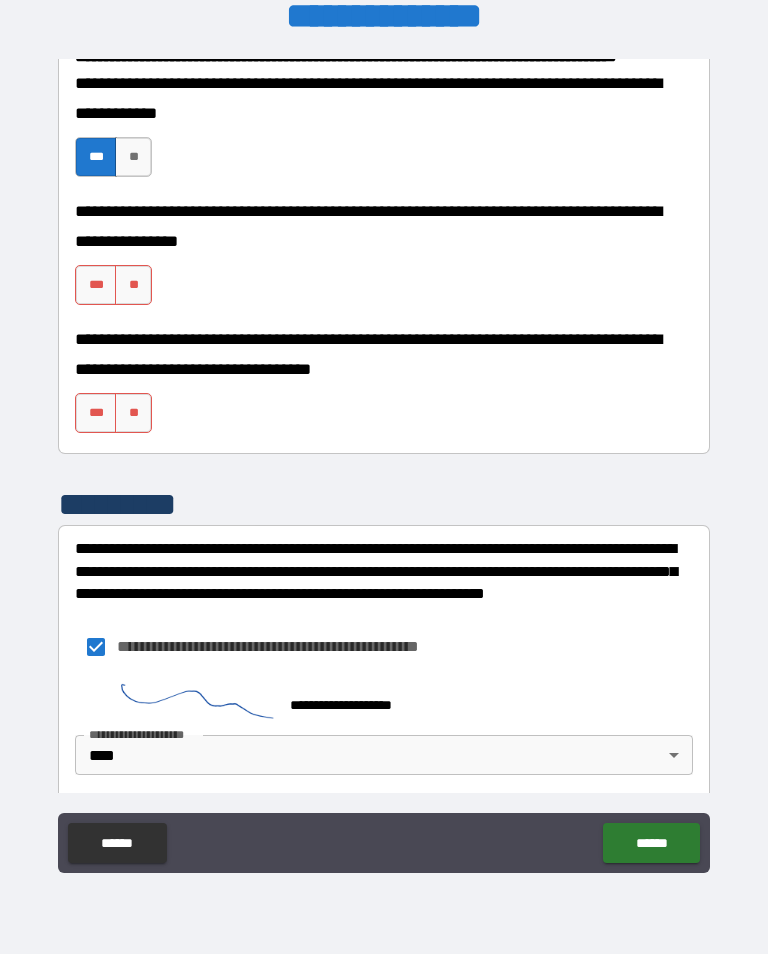 click on "***" at bounding box center (96, 285) 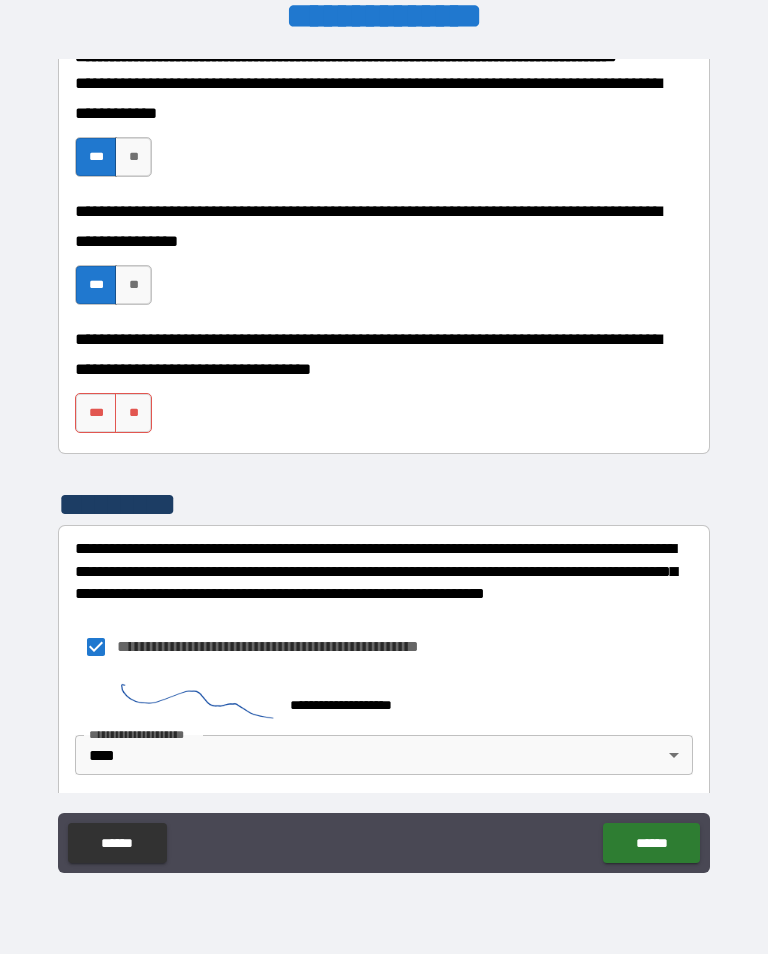 click on "***" at bounding box center (96, 413) 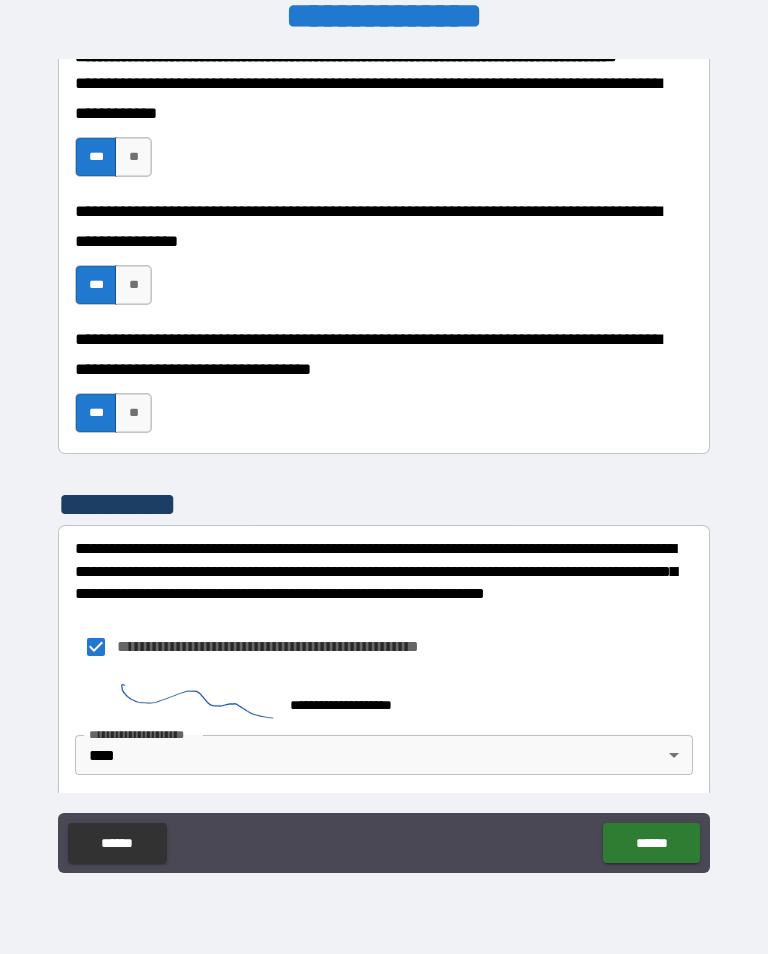 click on "******" at bounding box center [651, 843] 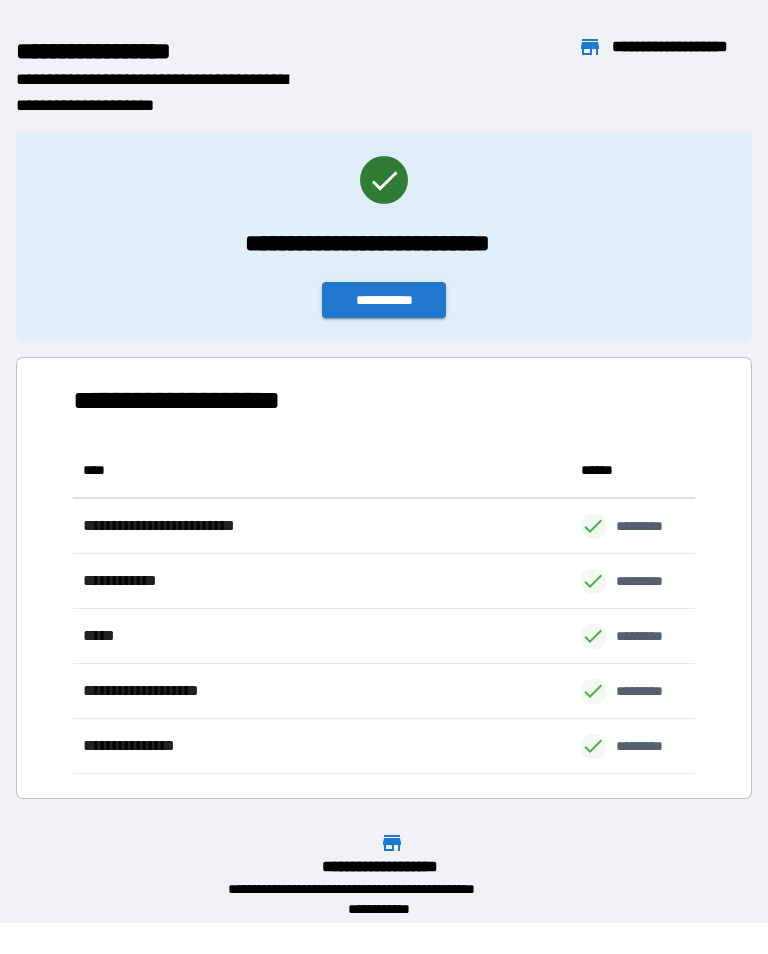 scroll, scrollTop: 331, scrollLeft: 622, axis: both 